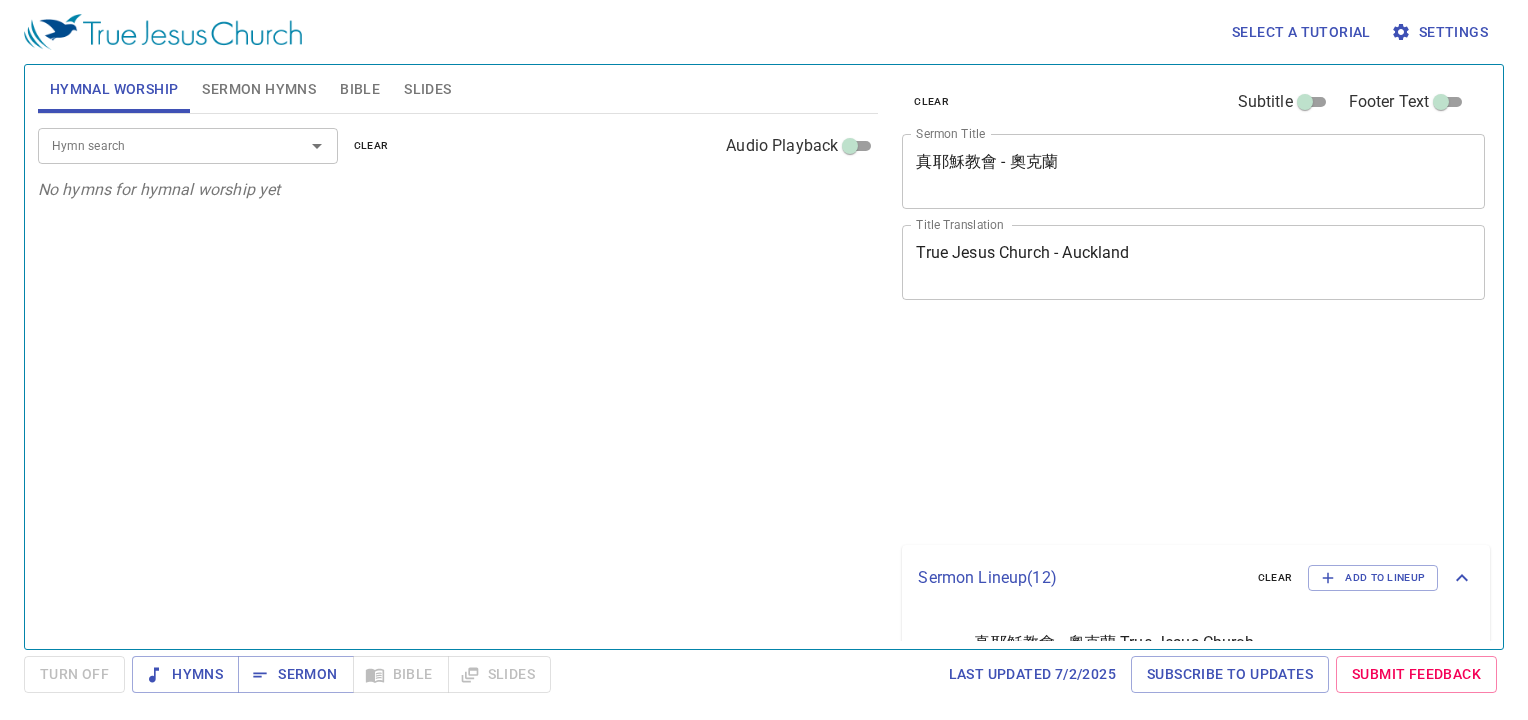 scroll, scrollTop: 0, scrollLeft: 0, axis: both 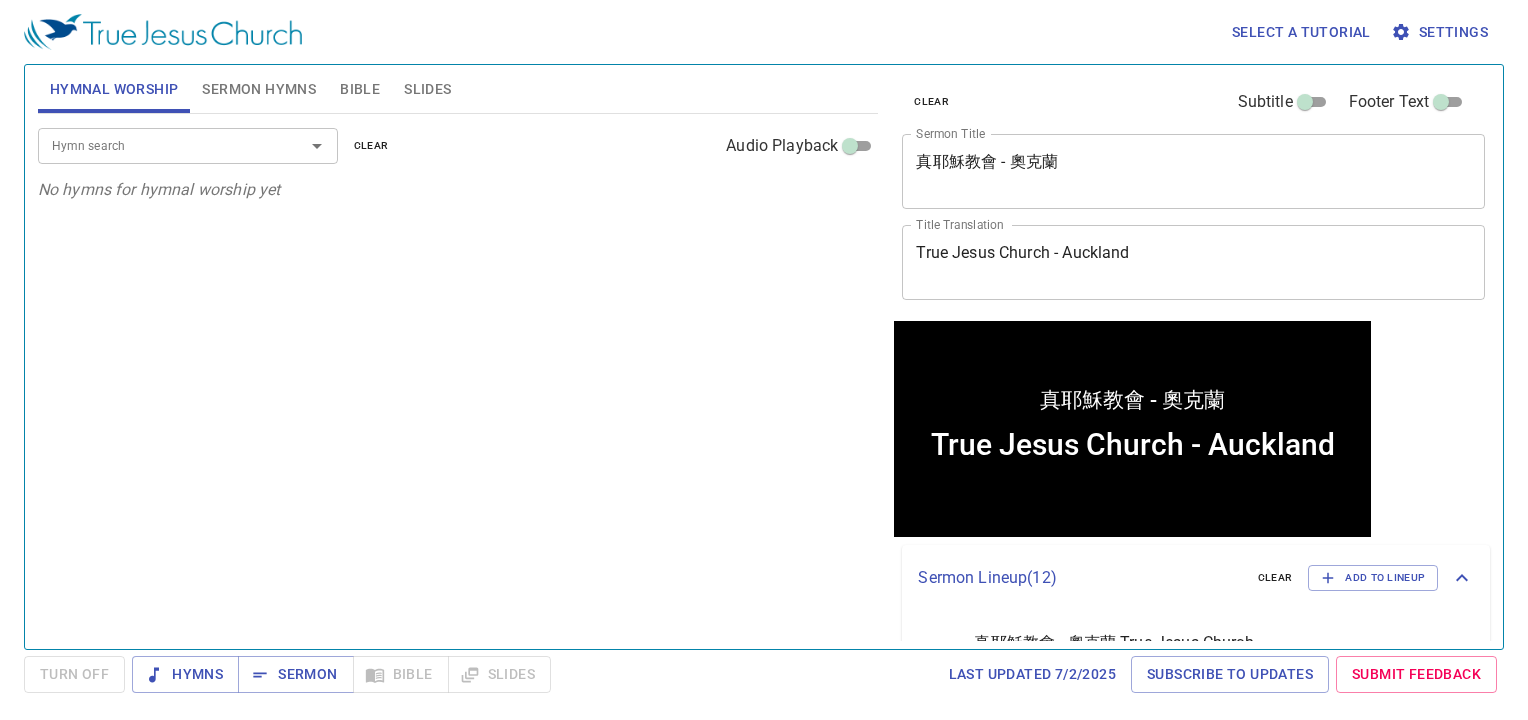 click on "Hymnal Worship" at bounding box center [114, 89] 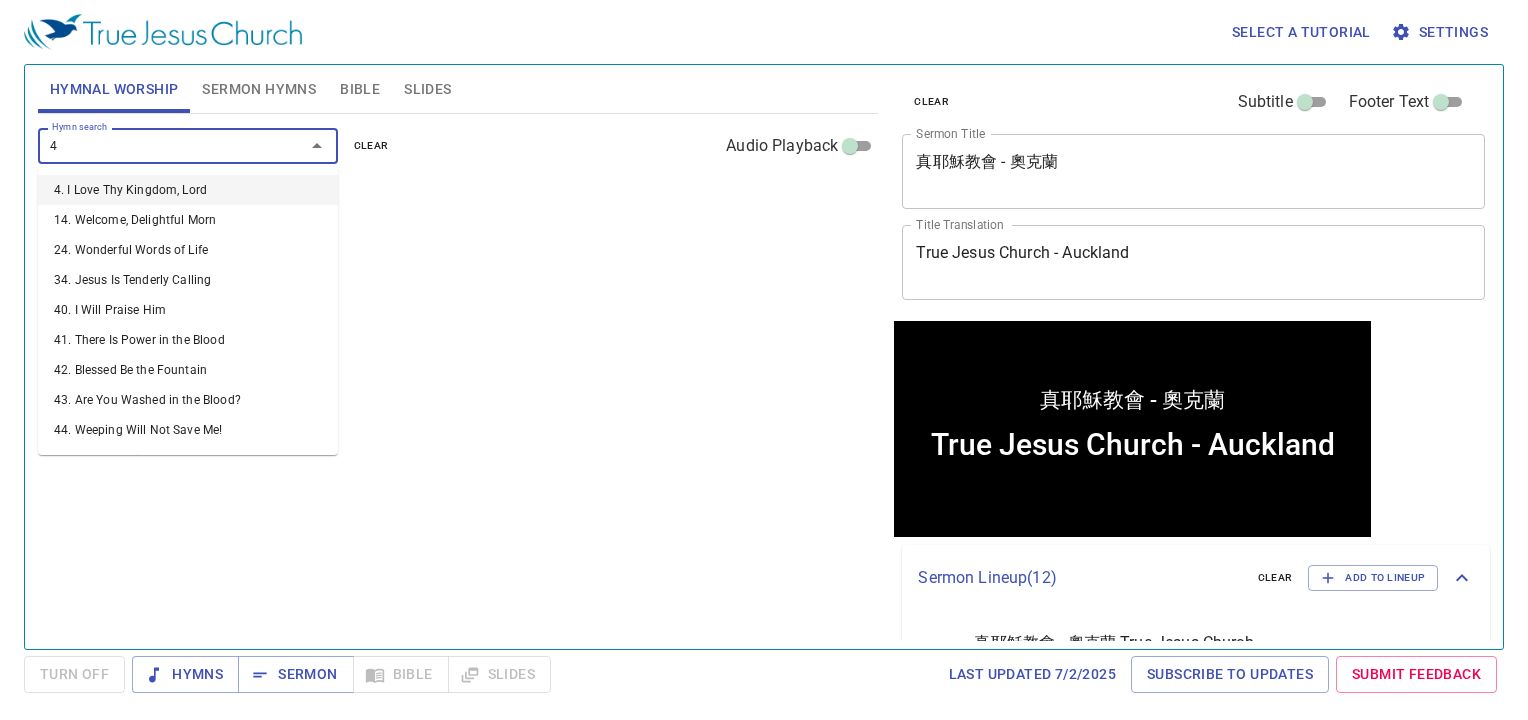 type on "41" 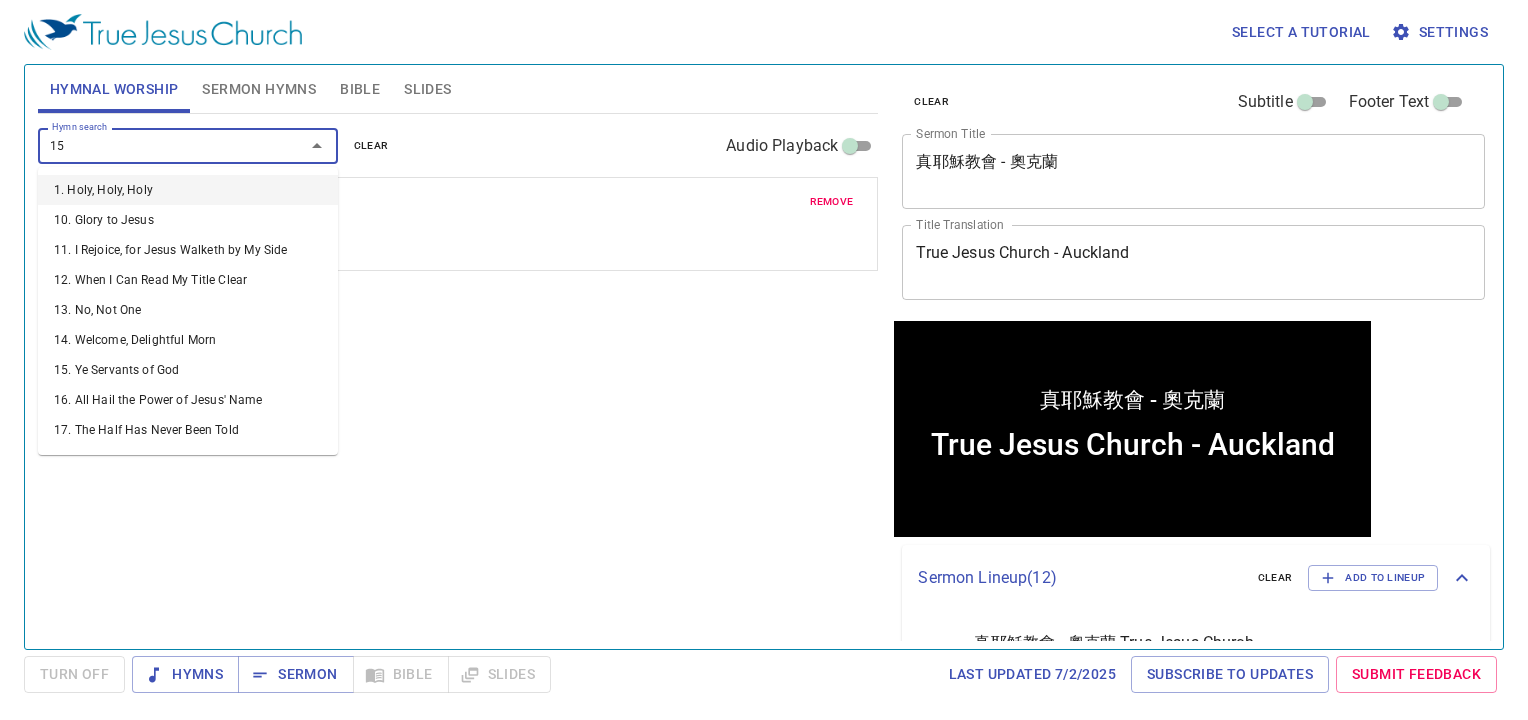 type on "151" 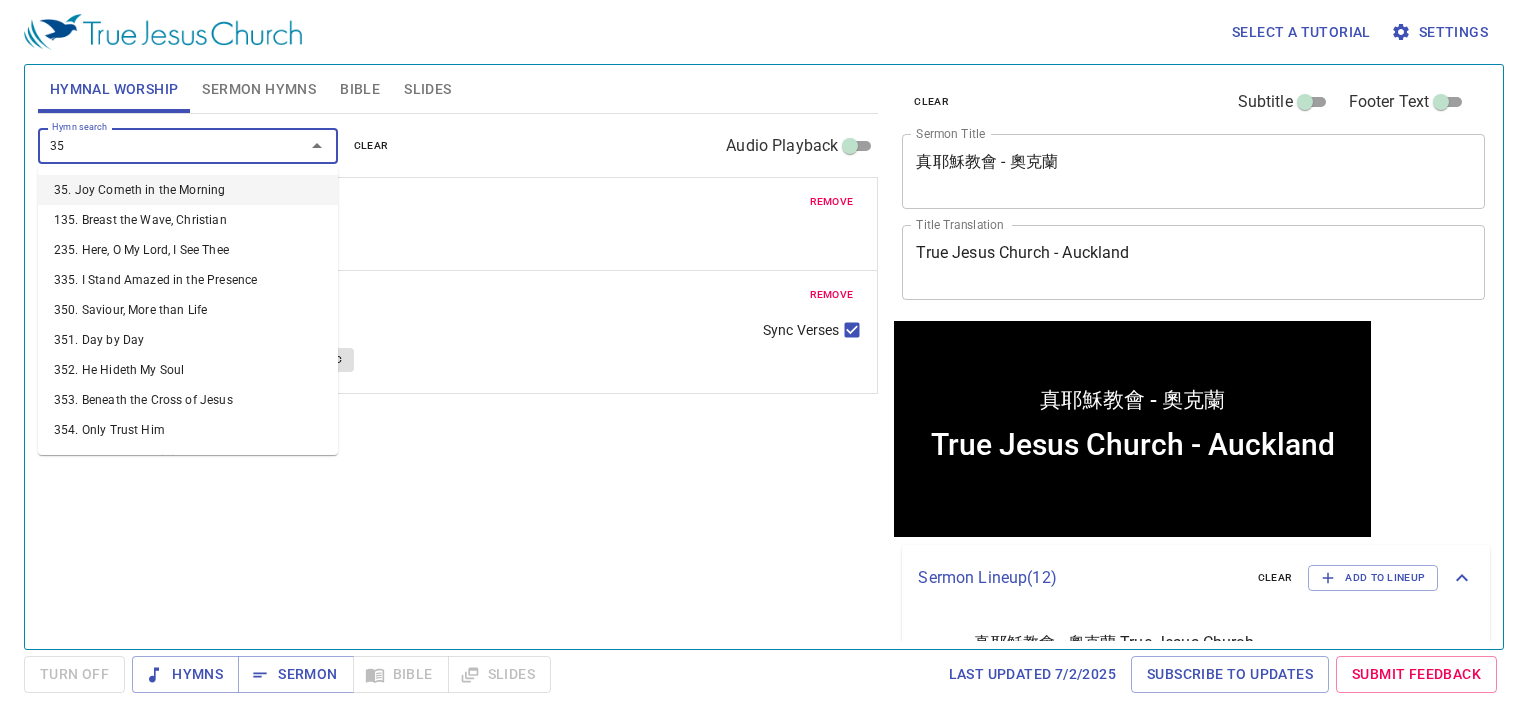 type on "351" 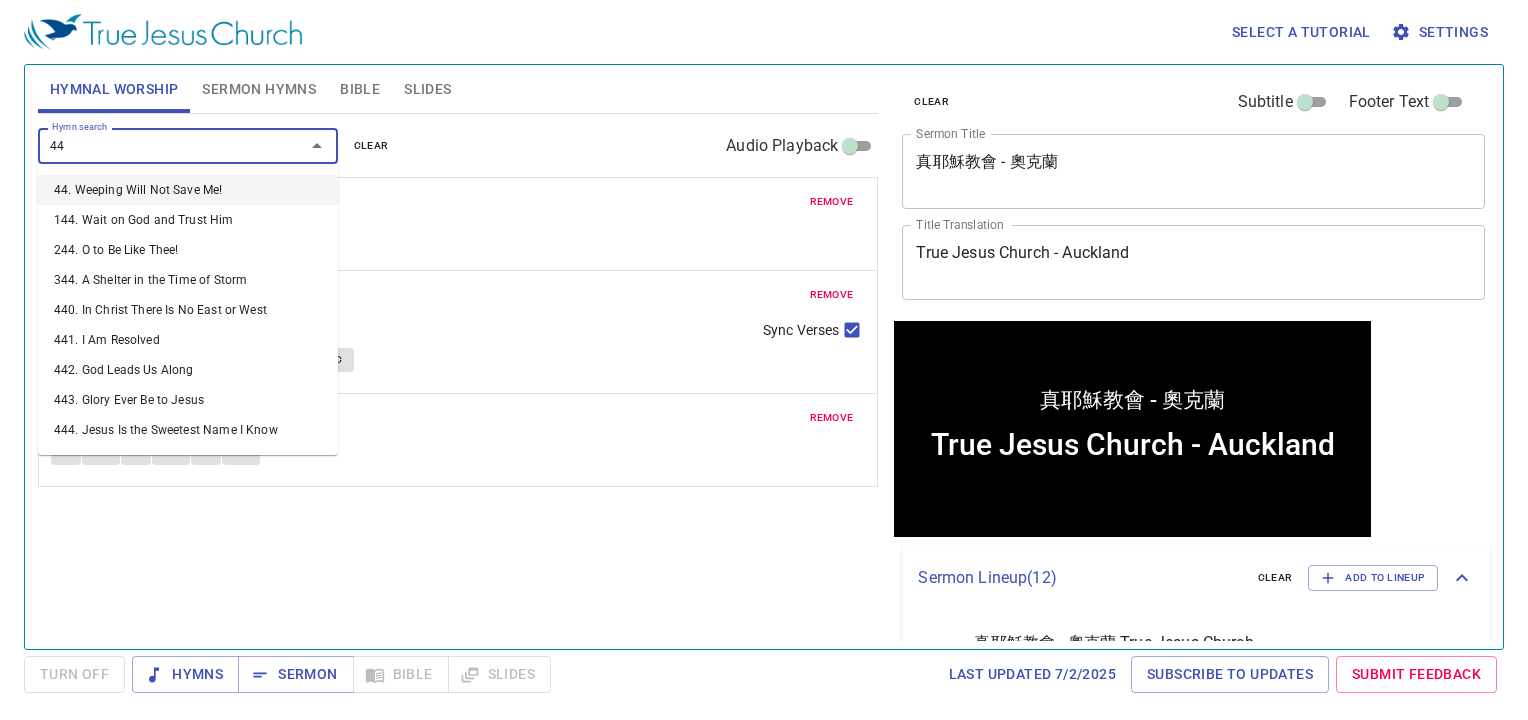 type on "441" 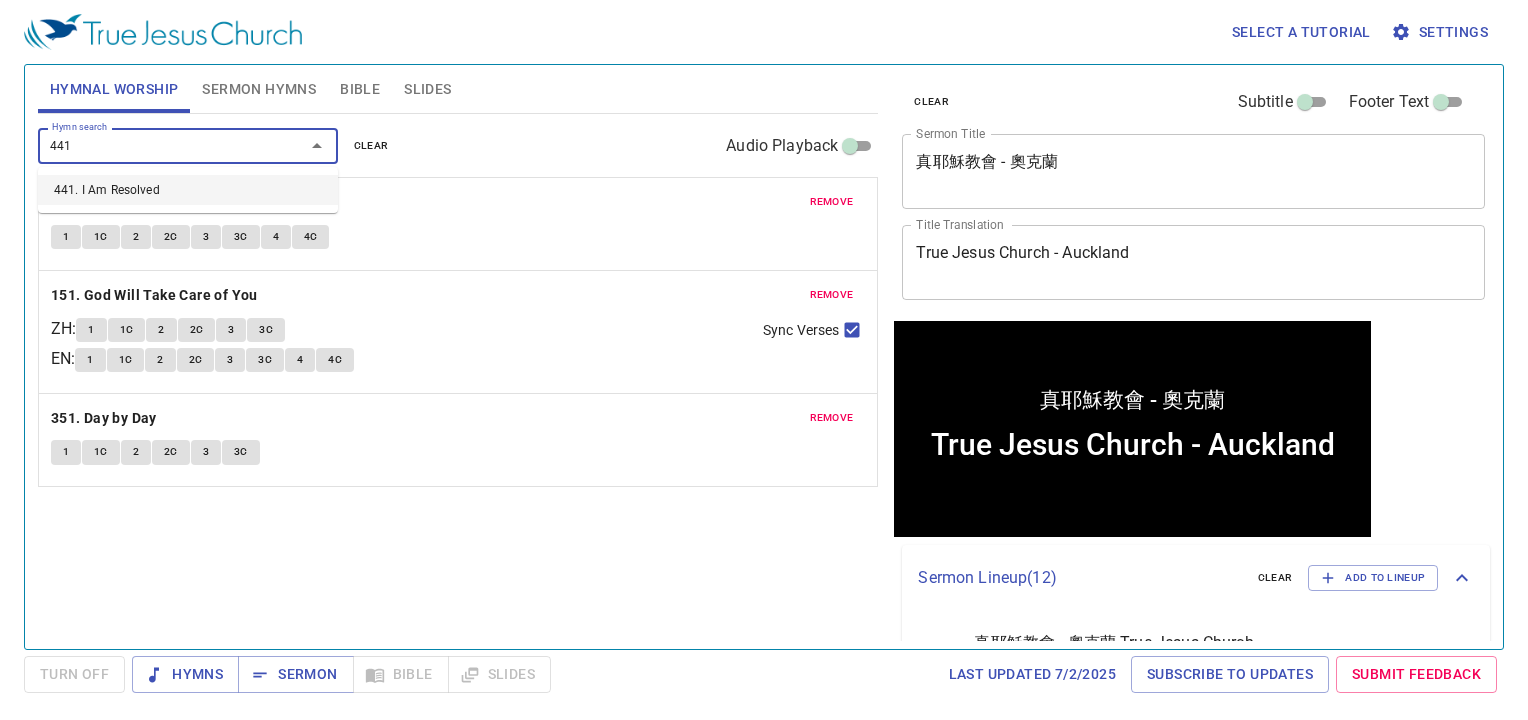 type 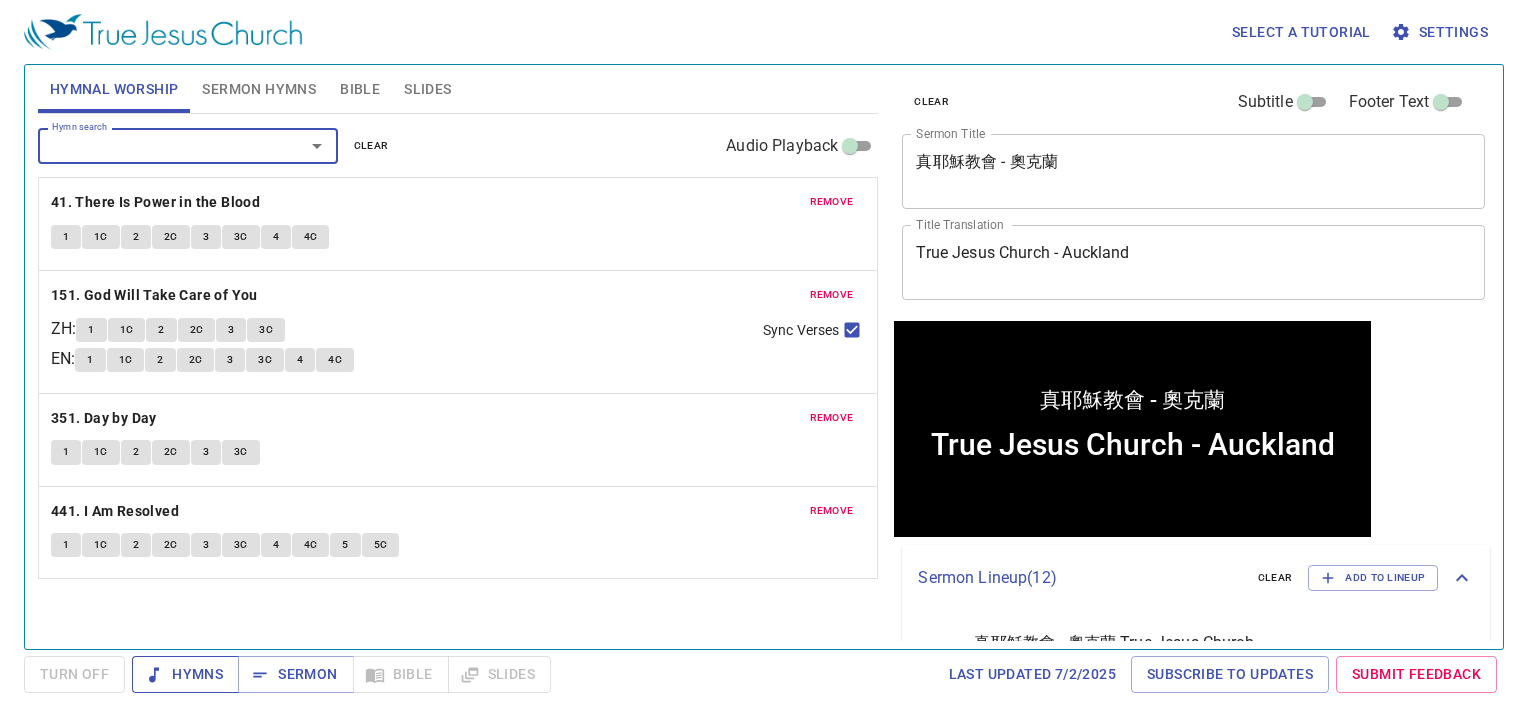 click on "Hymns" at bounding box center (185, 674) 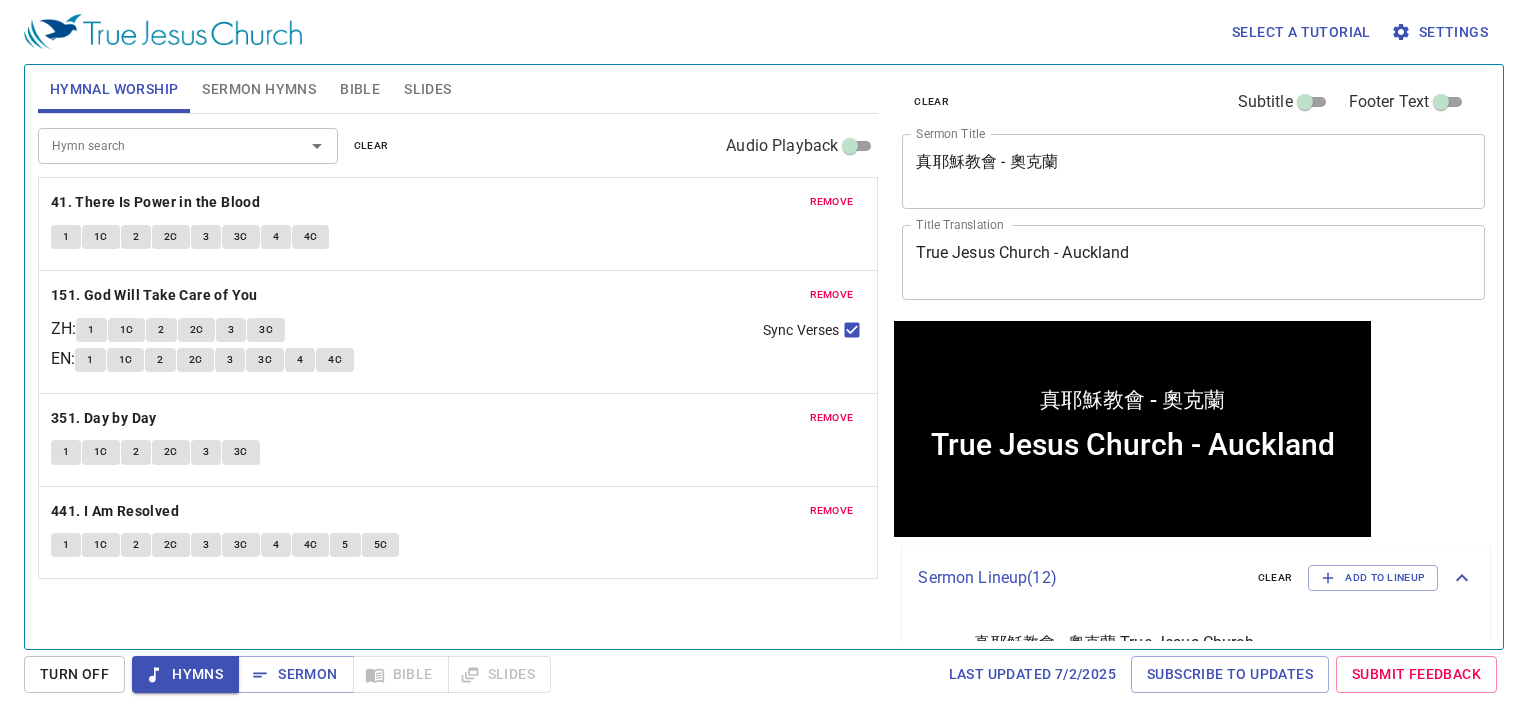click on "Sermon Hymns" at bounding box center (259, 89) 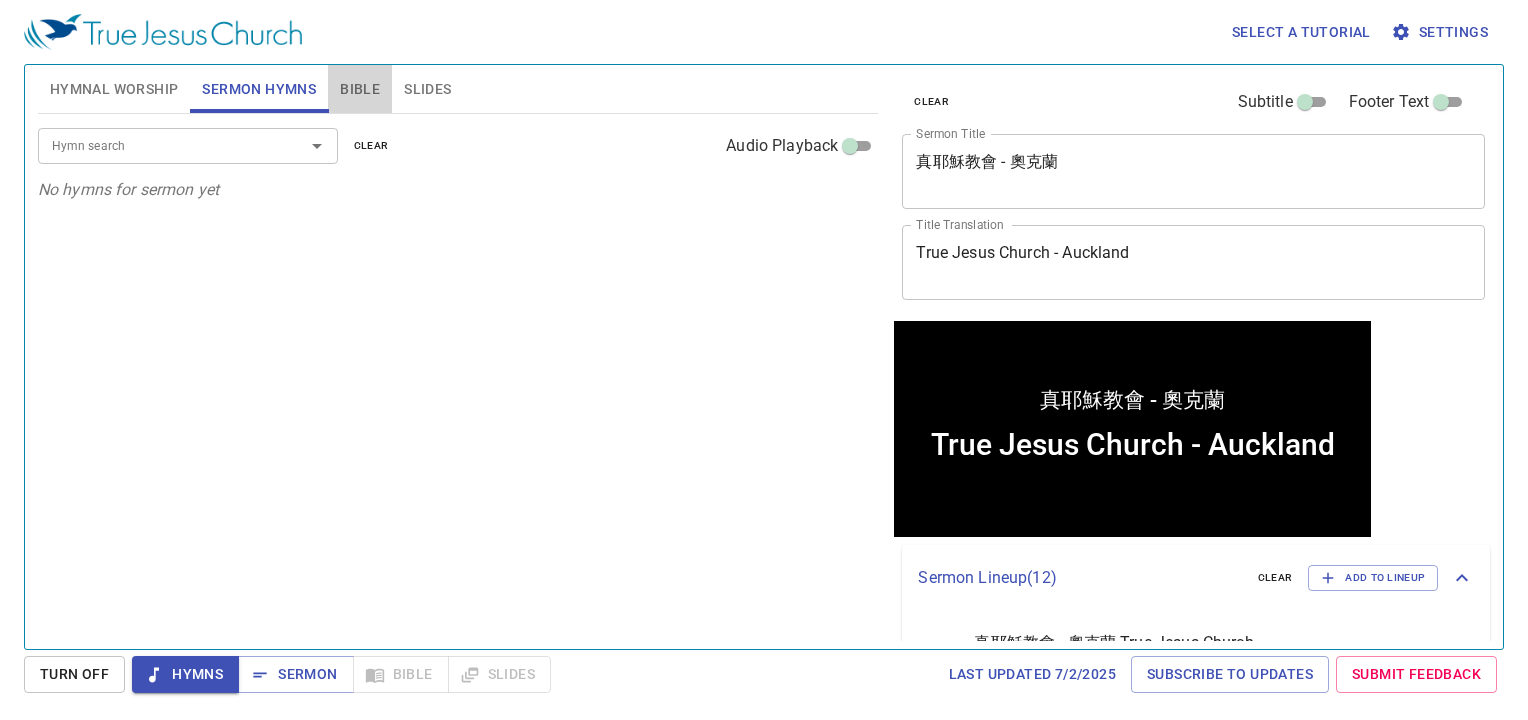 click on "Bible" at bounding box center (360, 89) 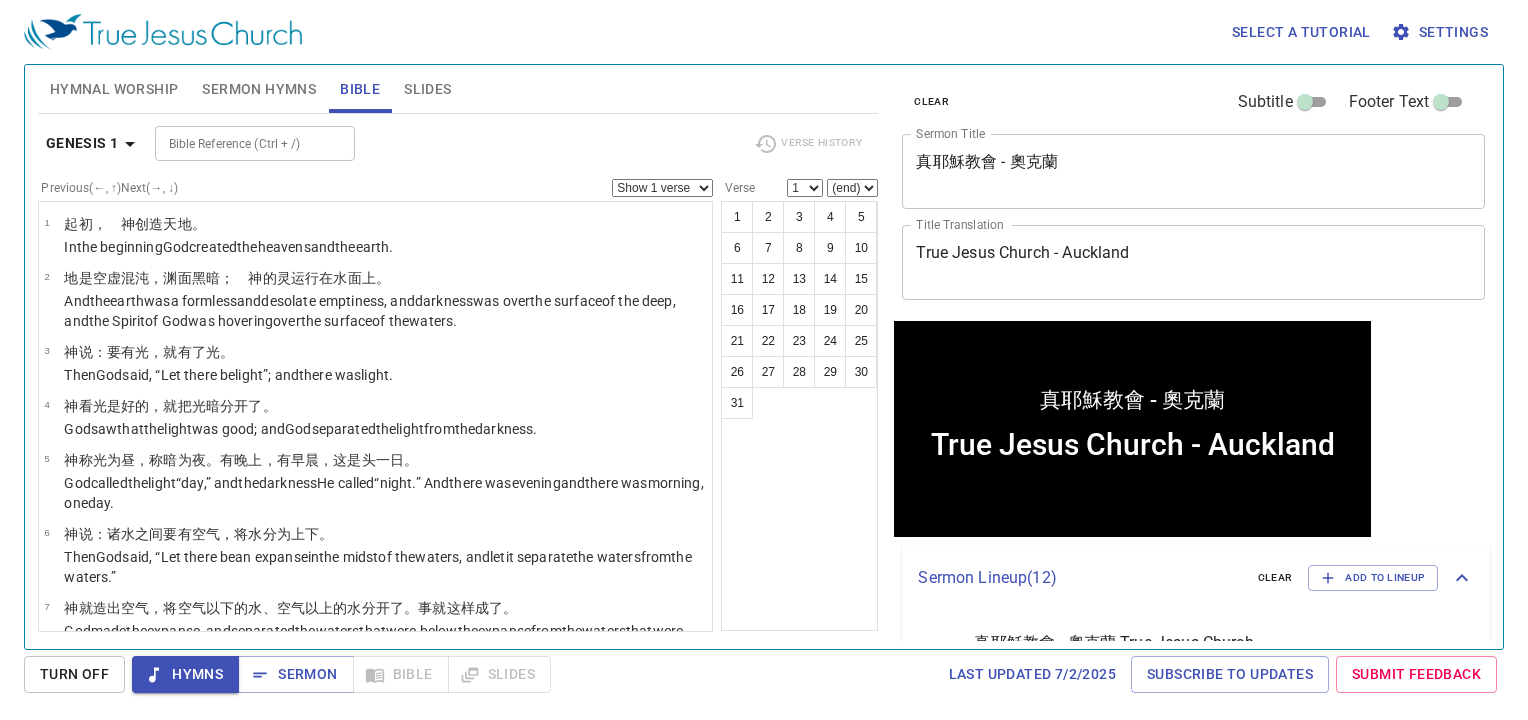 click on "Sermon Hymns" at bounding box center (259, 89) 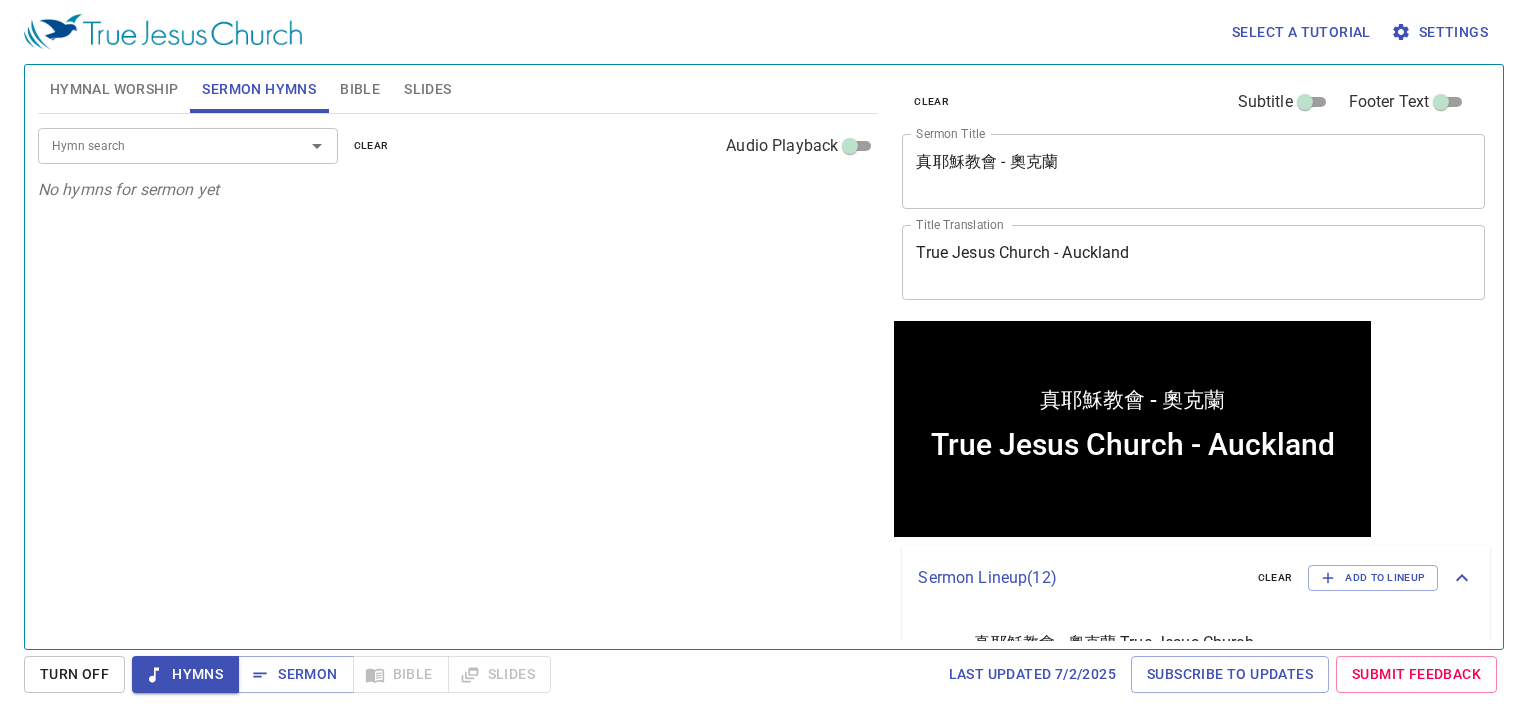click on "Bible" at bounding box center [360, 89] 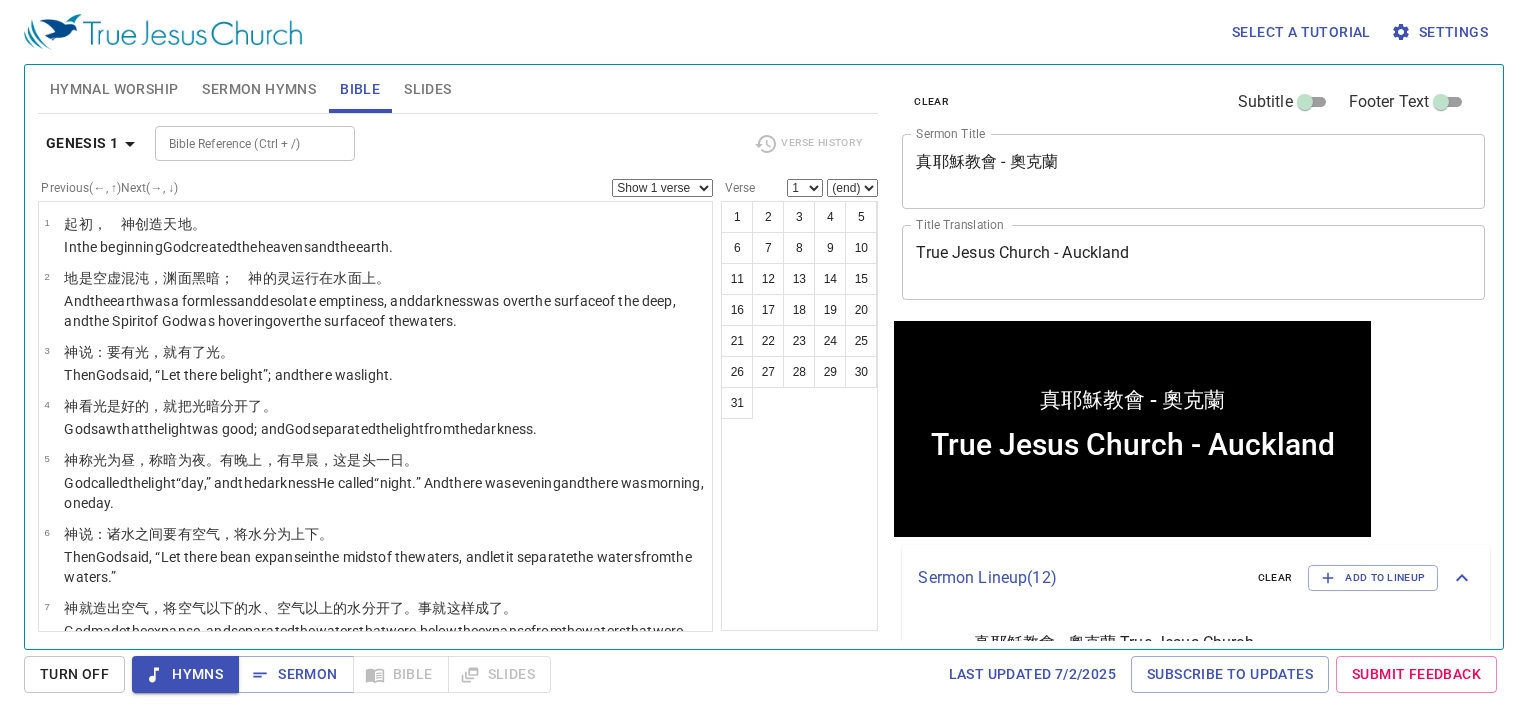 click on "Hymnal Worship" at bounding box center [114, 89] 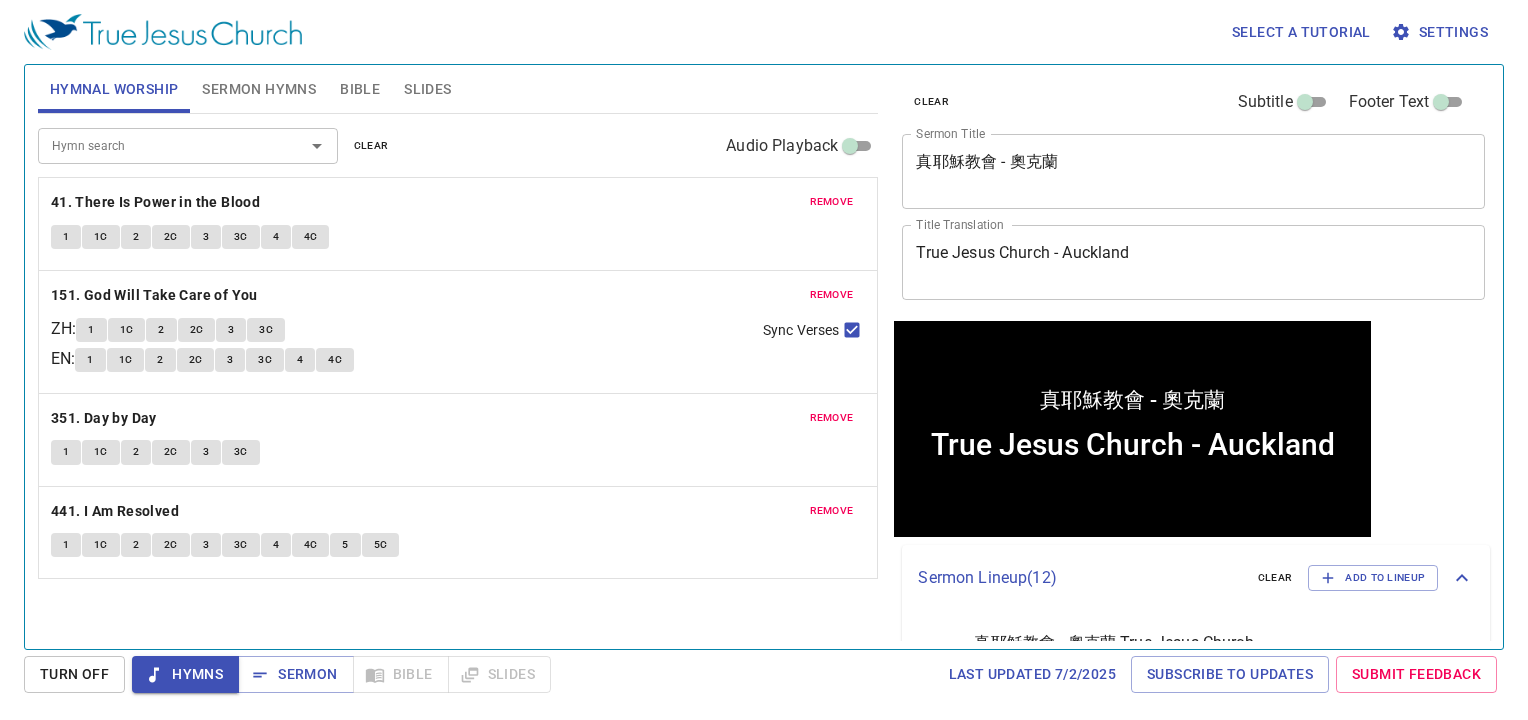 click on "Sermon Hymns" at bounding box center (259, 89) 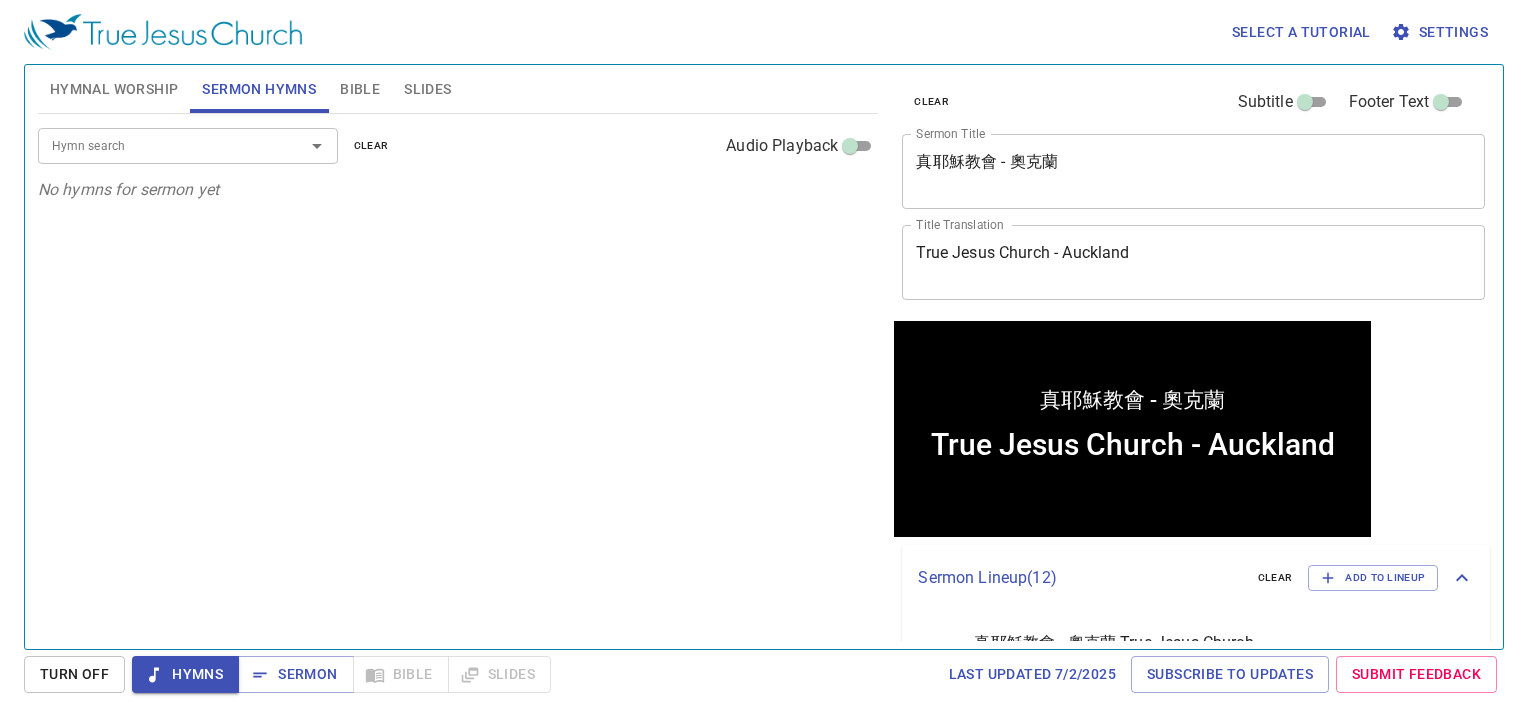 click on "Hymn search Hymn search   clear Audio Playback" at bounding box center (458, 146) 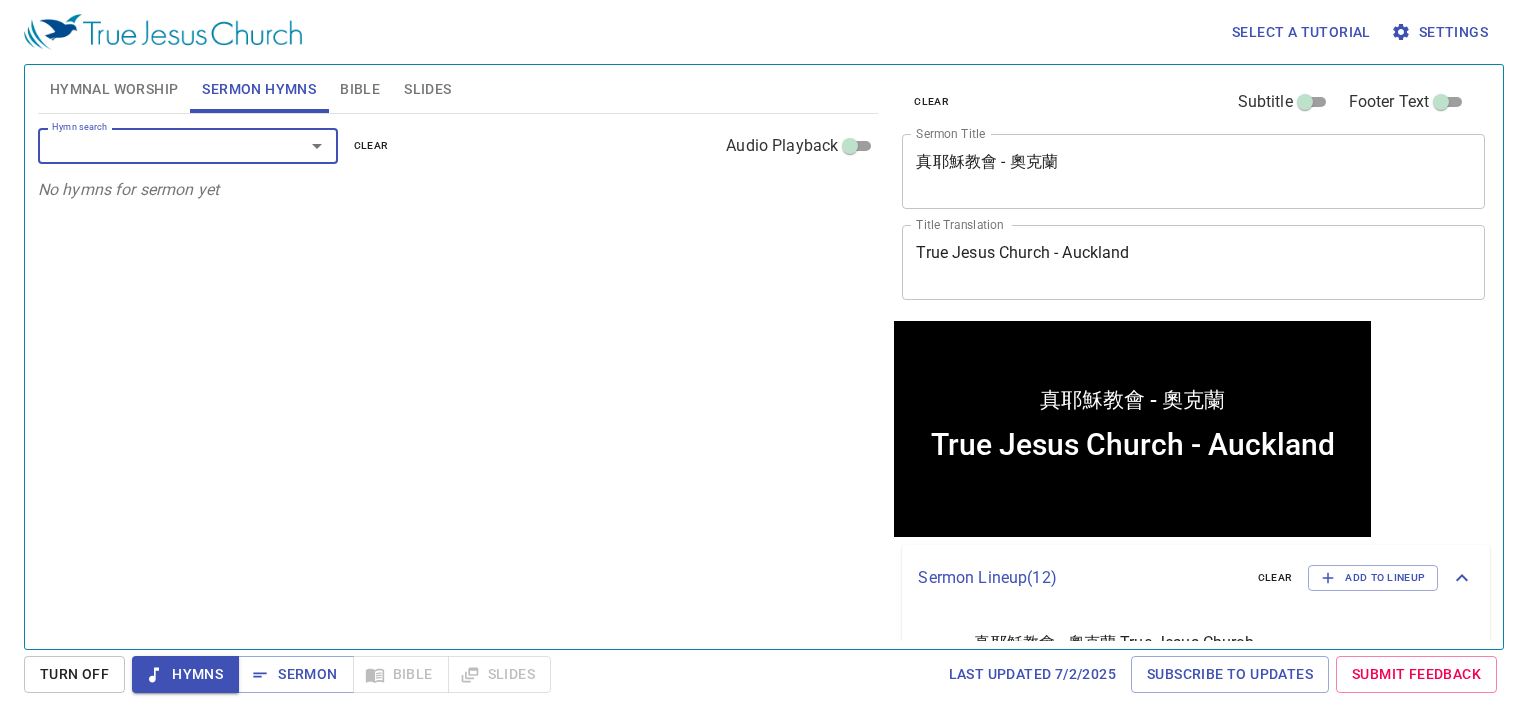 click on "True Jesus Church - Auckland" at bounding box center [1193, 262] 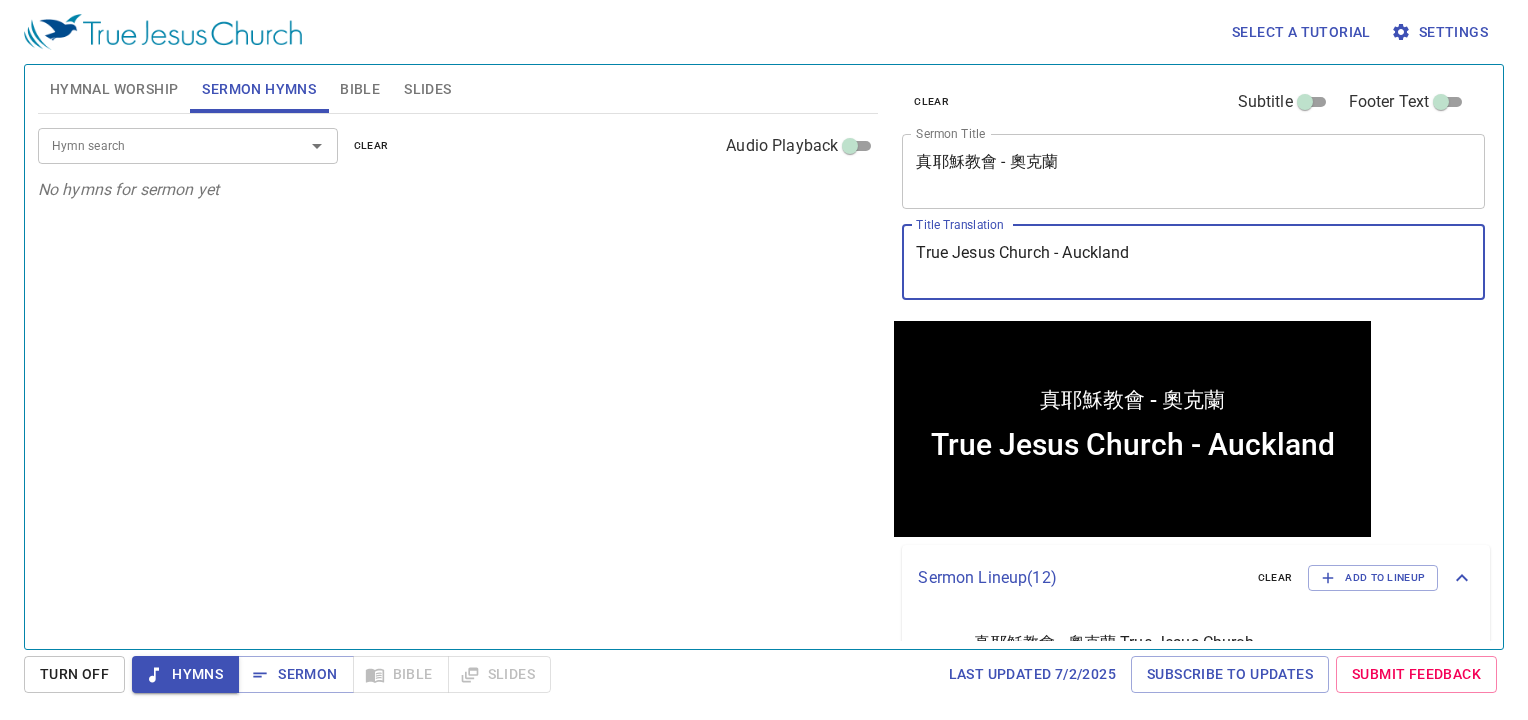 click on "True Jesus Church - Auckland" at bounding box center [1193, 262] 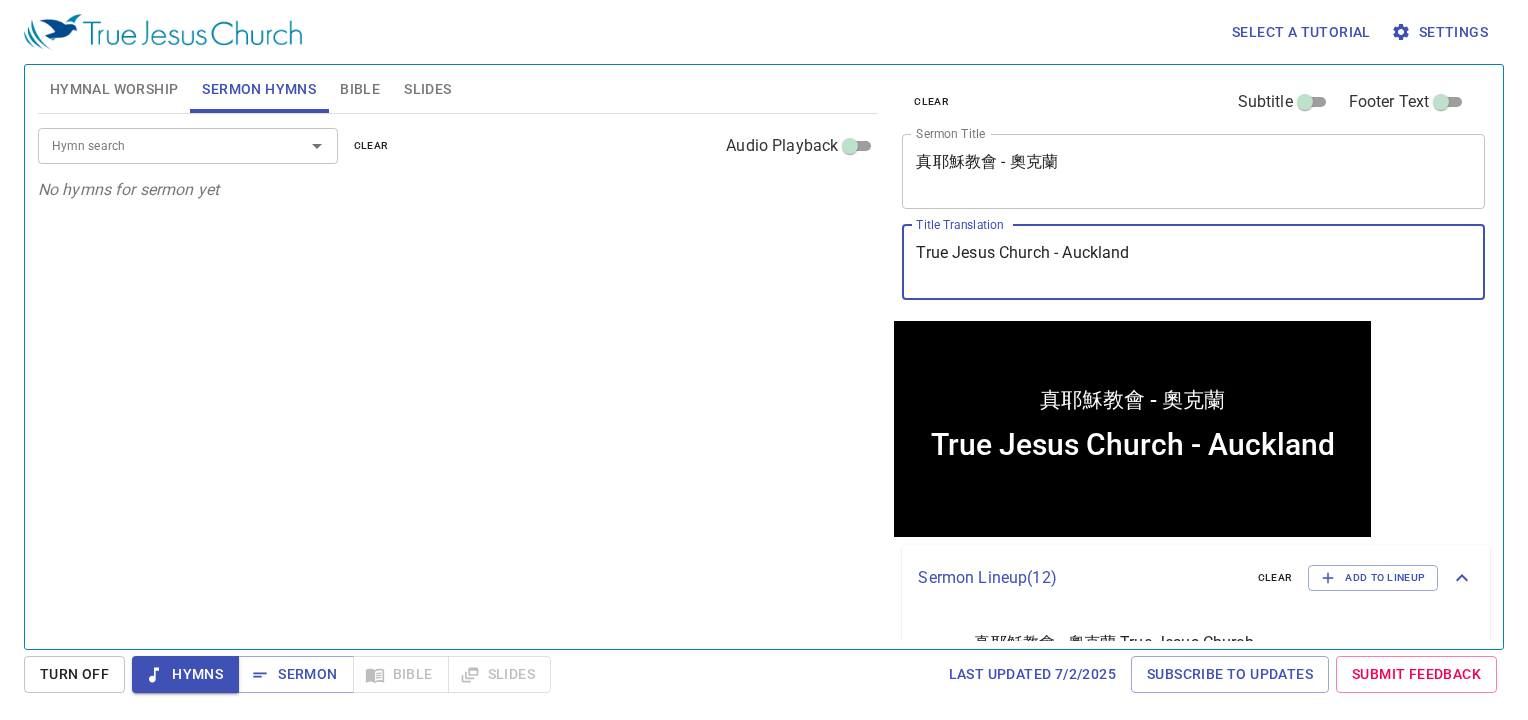click on "Hymn search Hymn search   clear Audio Playback" at bounding box center [458, 146] 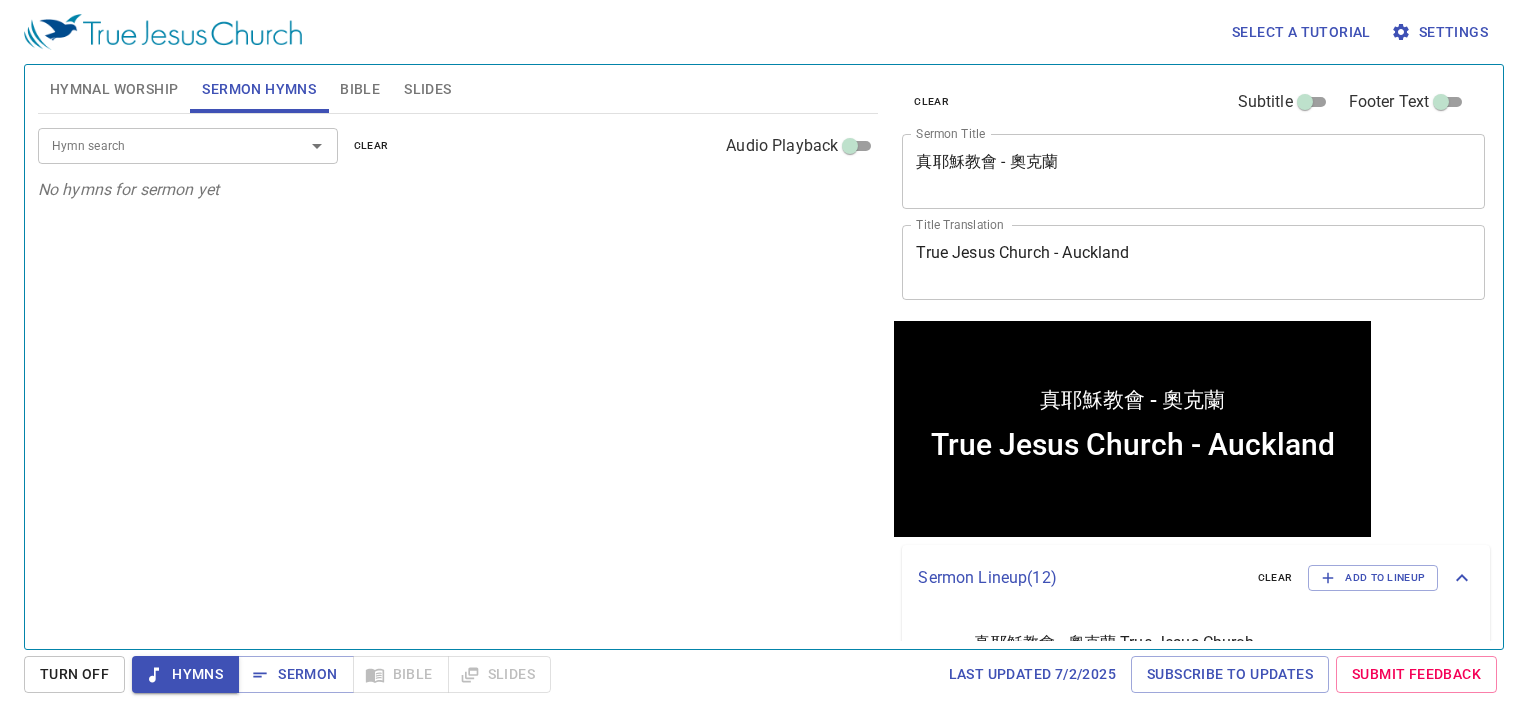 click on "Hymn search" at bounding box center [158, 145] 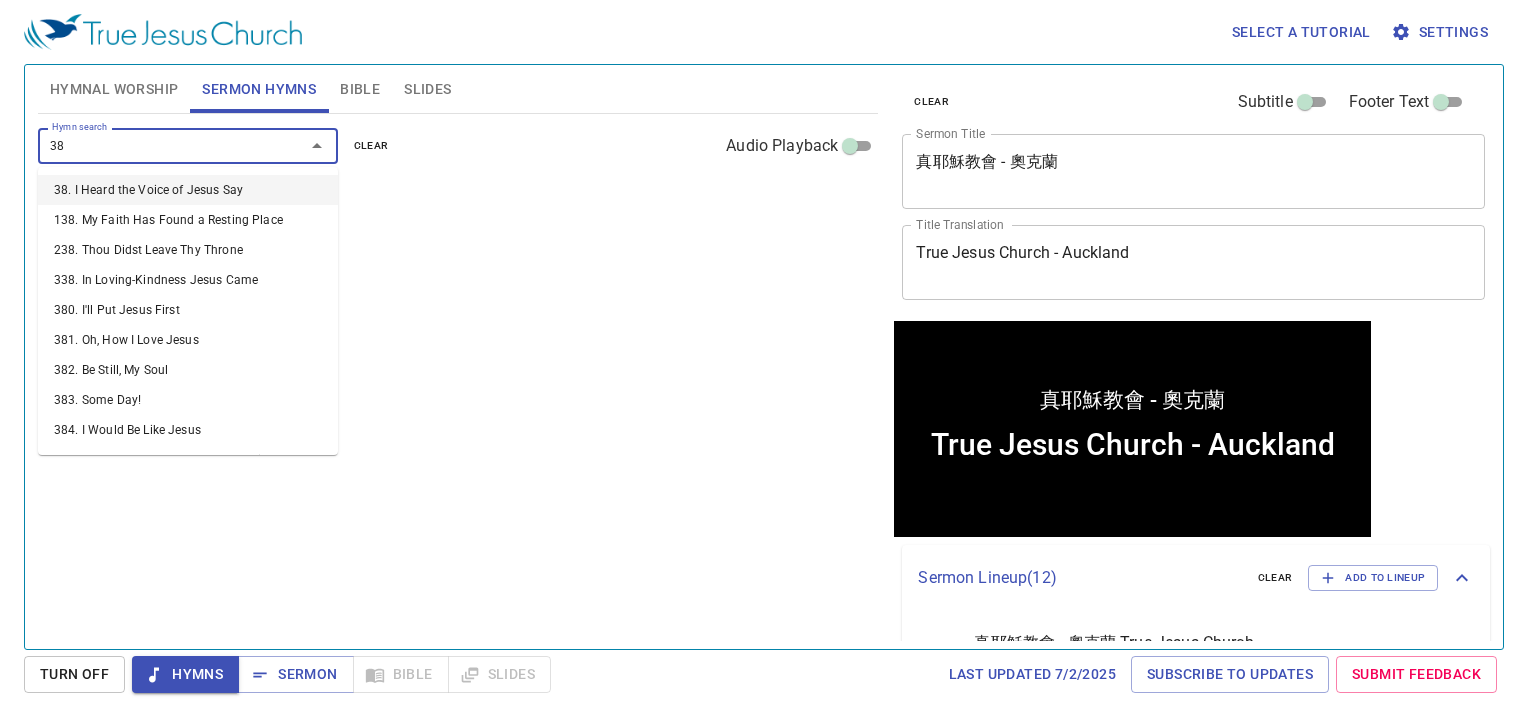 type on "389" 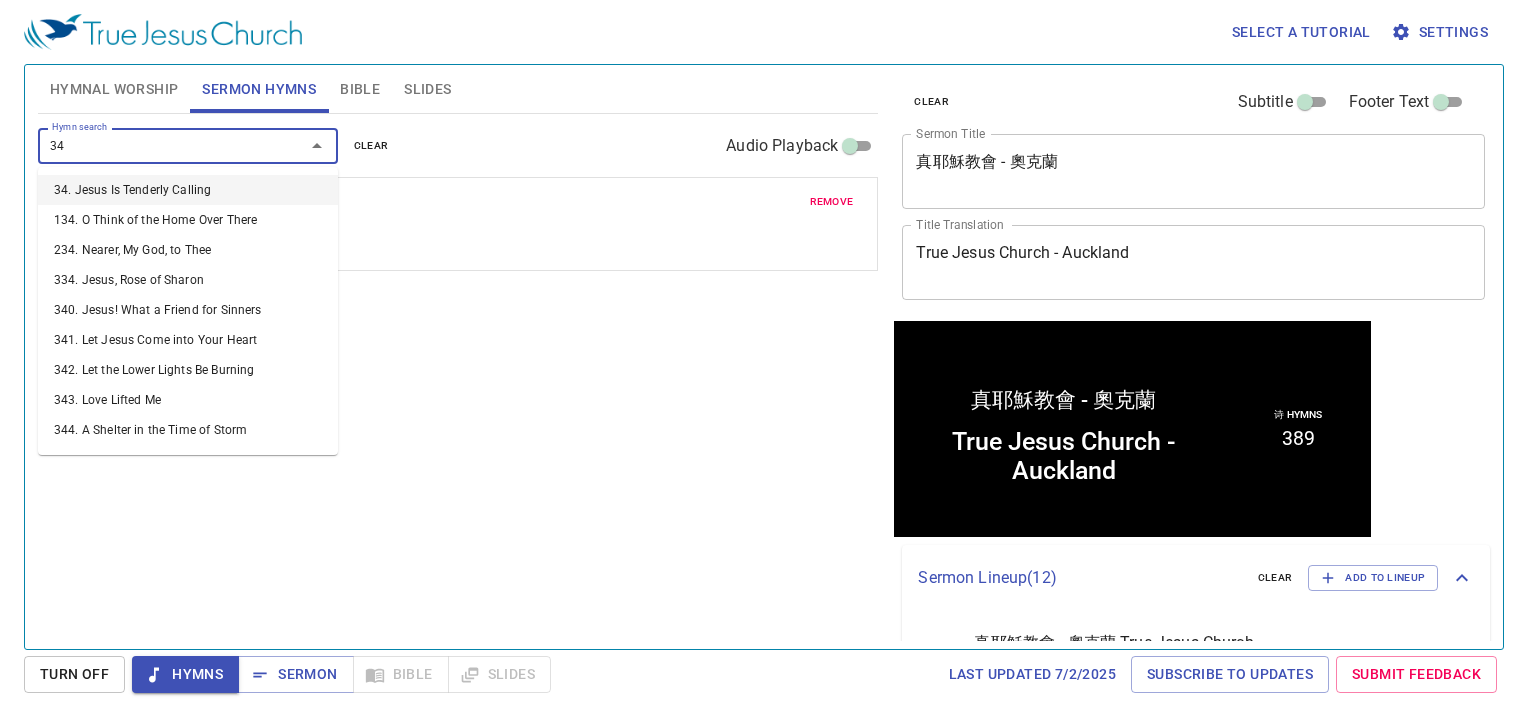 type on "349" 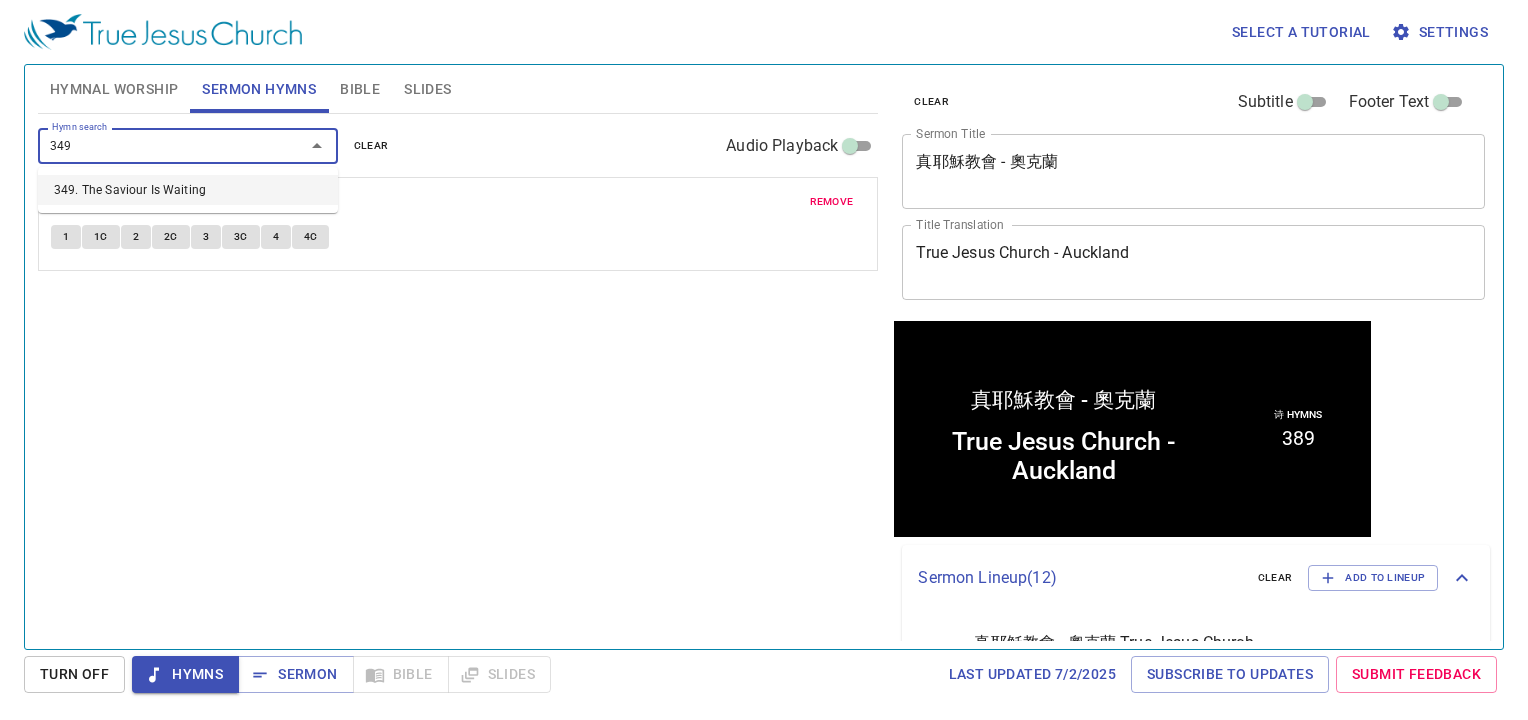 type 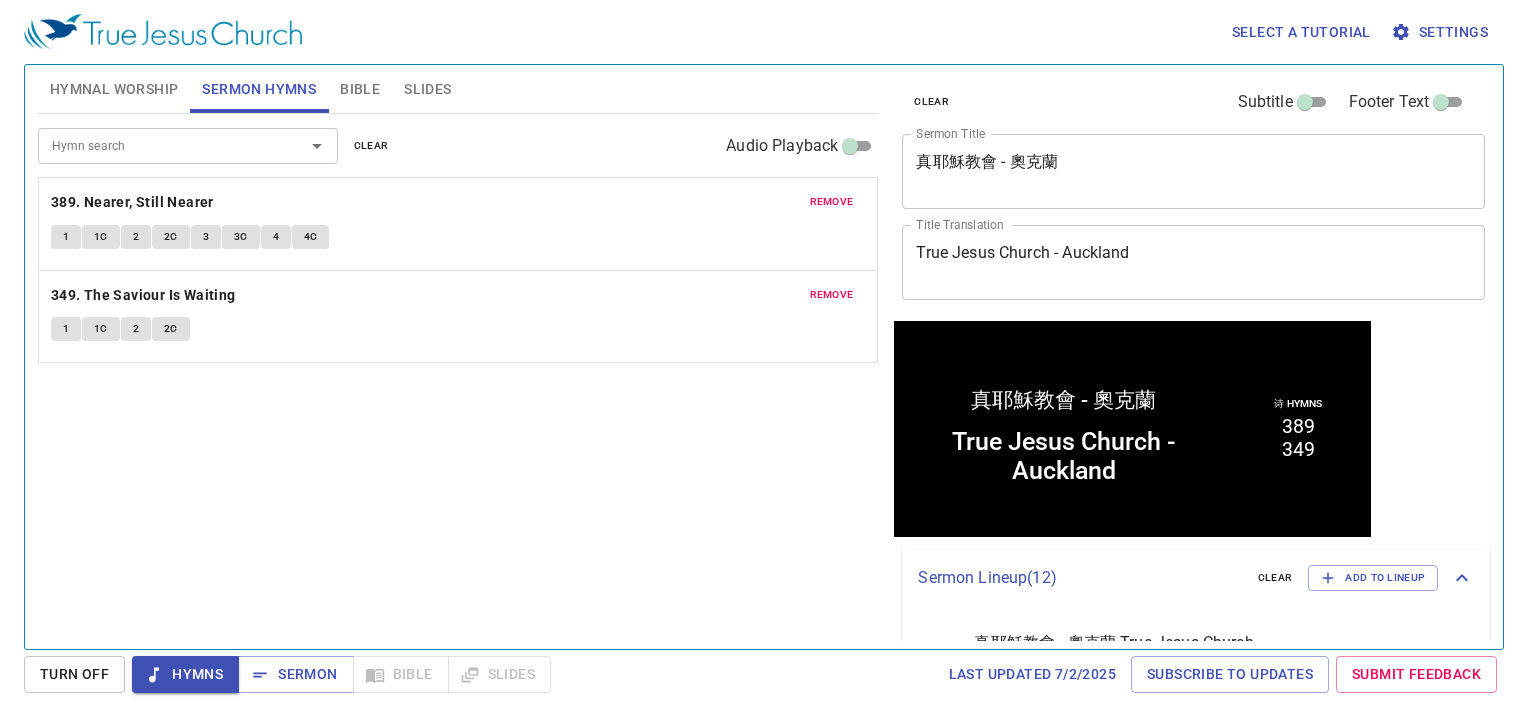 click on "True Jesus Church - Auckland x Title Translation" at bounding box center (1193, 262) 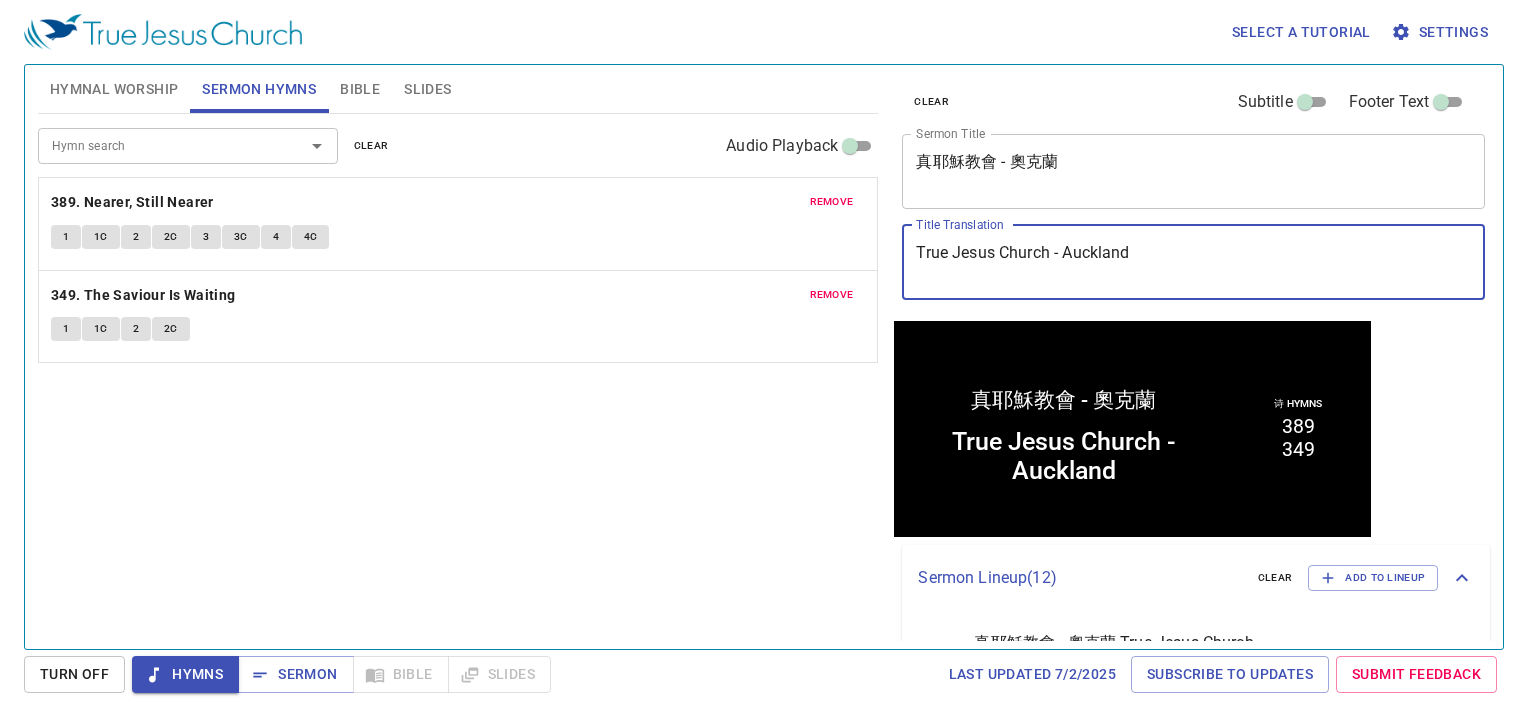 paste on "zacchaeus" 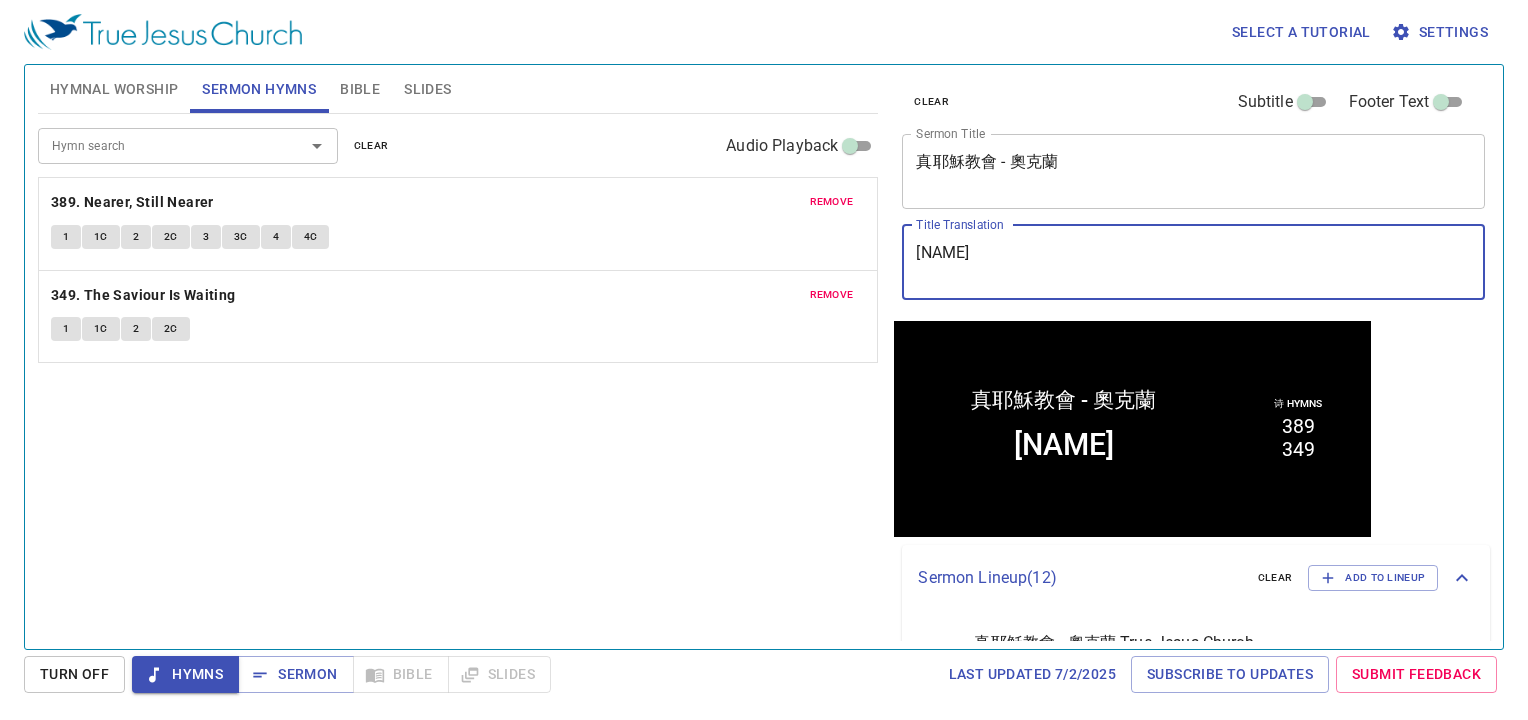 type on "Zacchaeus" 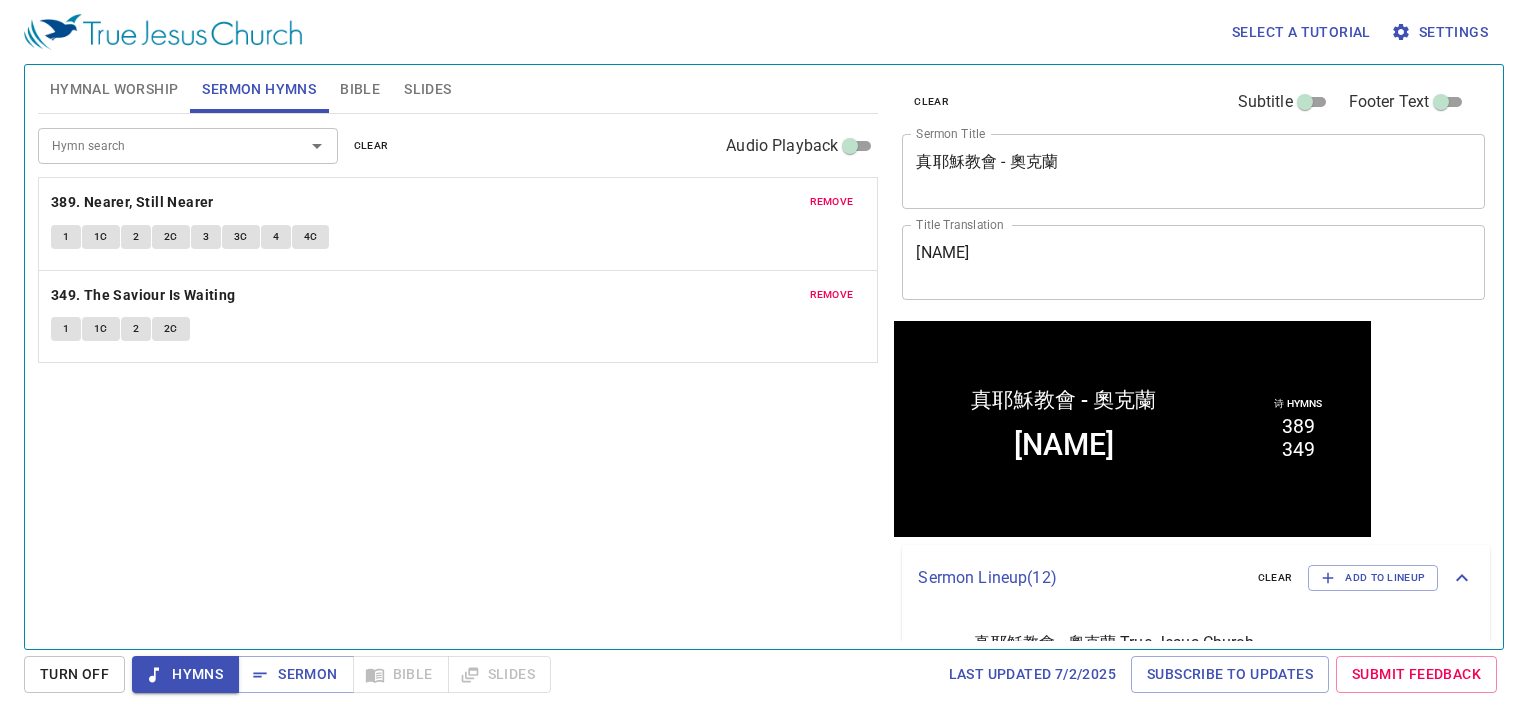 click on "真耶穌教會 - 奧克蘭" at bounding box center [1193, 171] 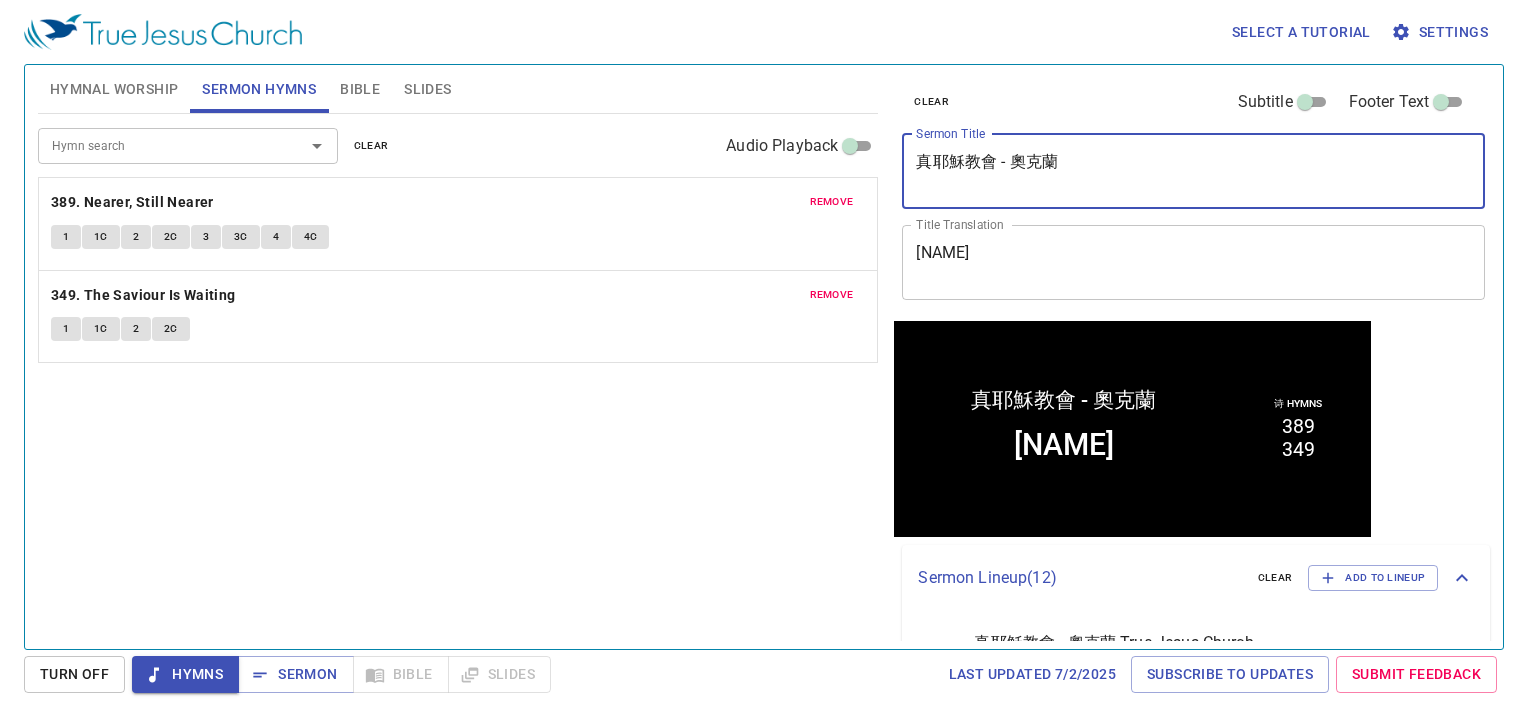 click on "真耶穌教會 - 奧克蘭" at bounding box center [1193, 171] 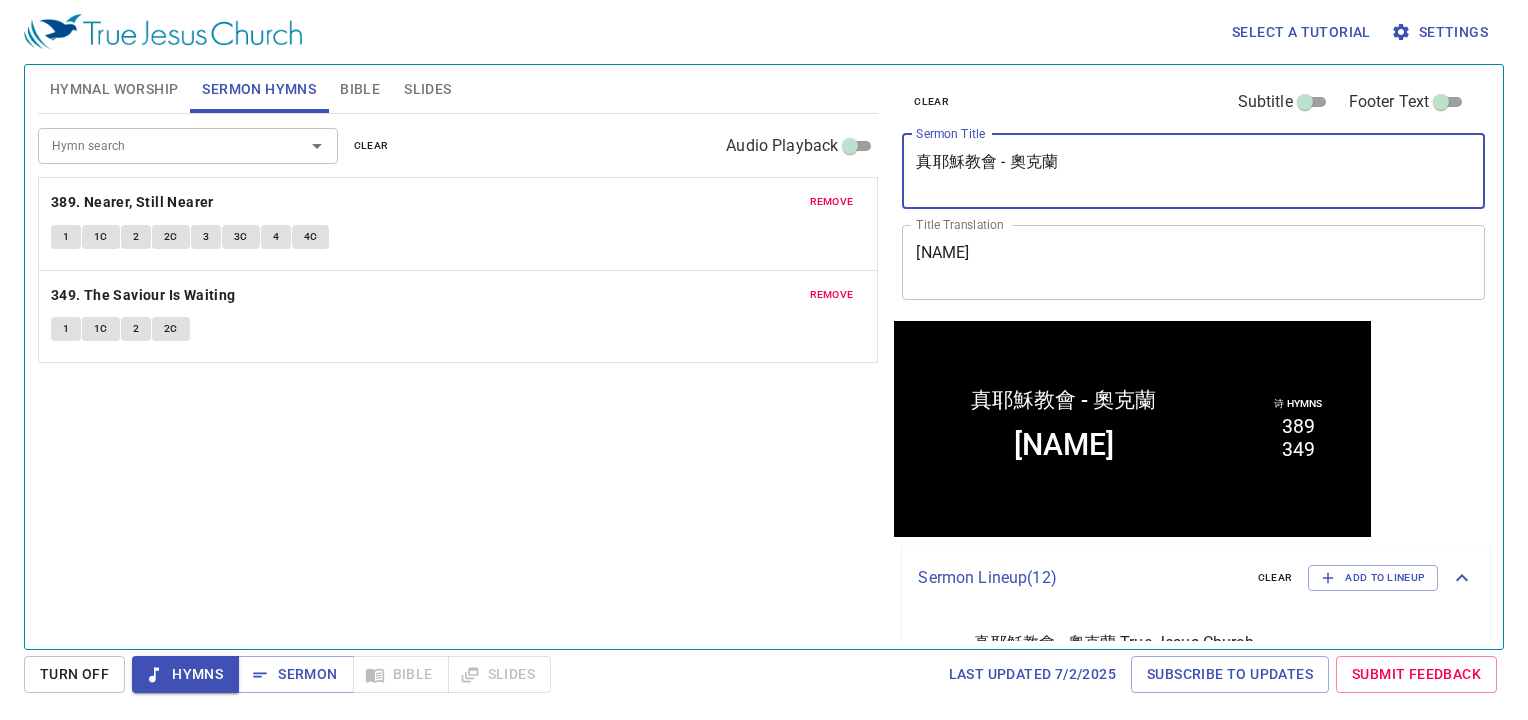 click on "真耶穌教會 - 奧克蘭" at bounding box center (1193, 171) 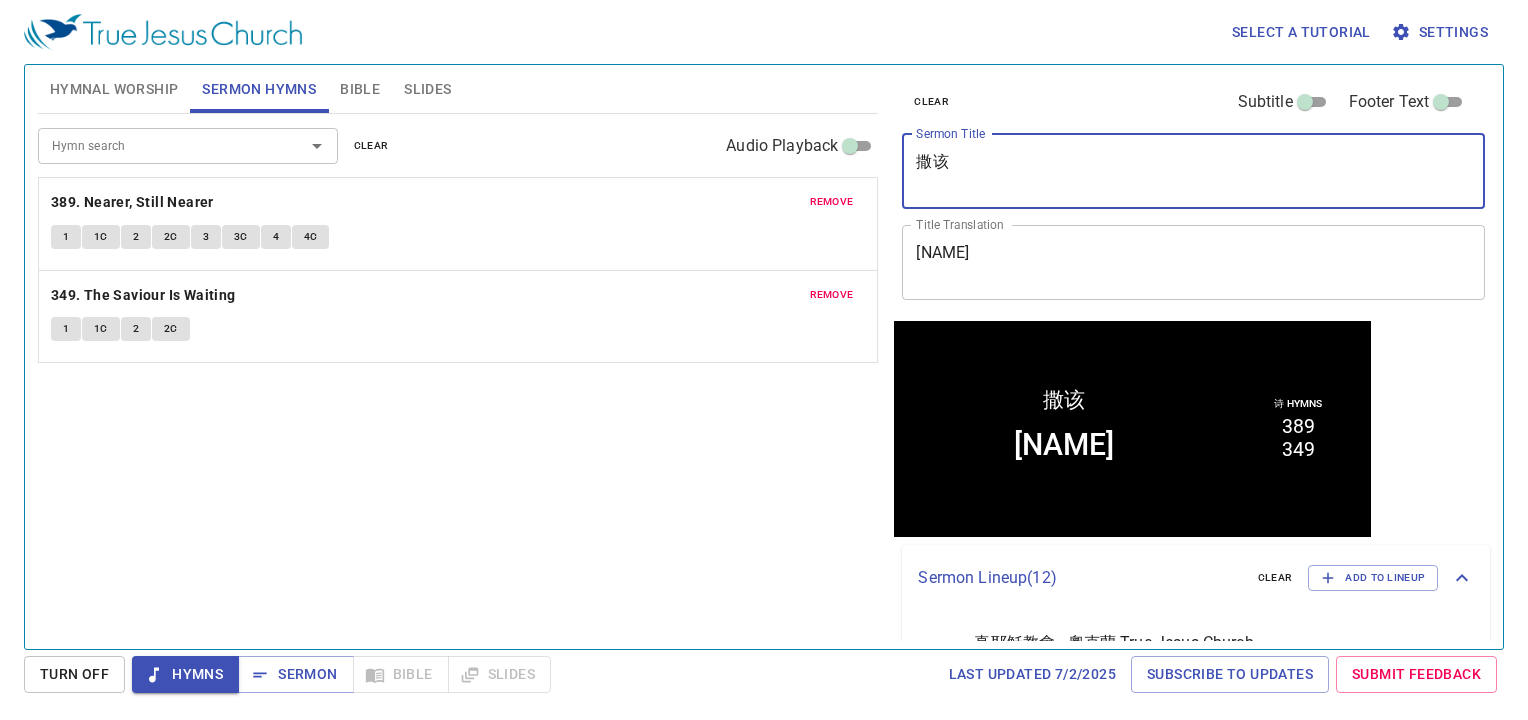 type on "撒该" 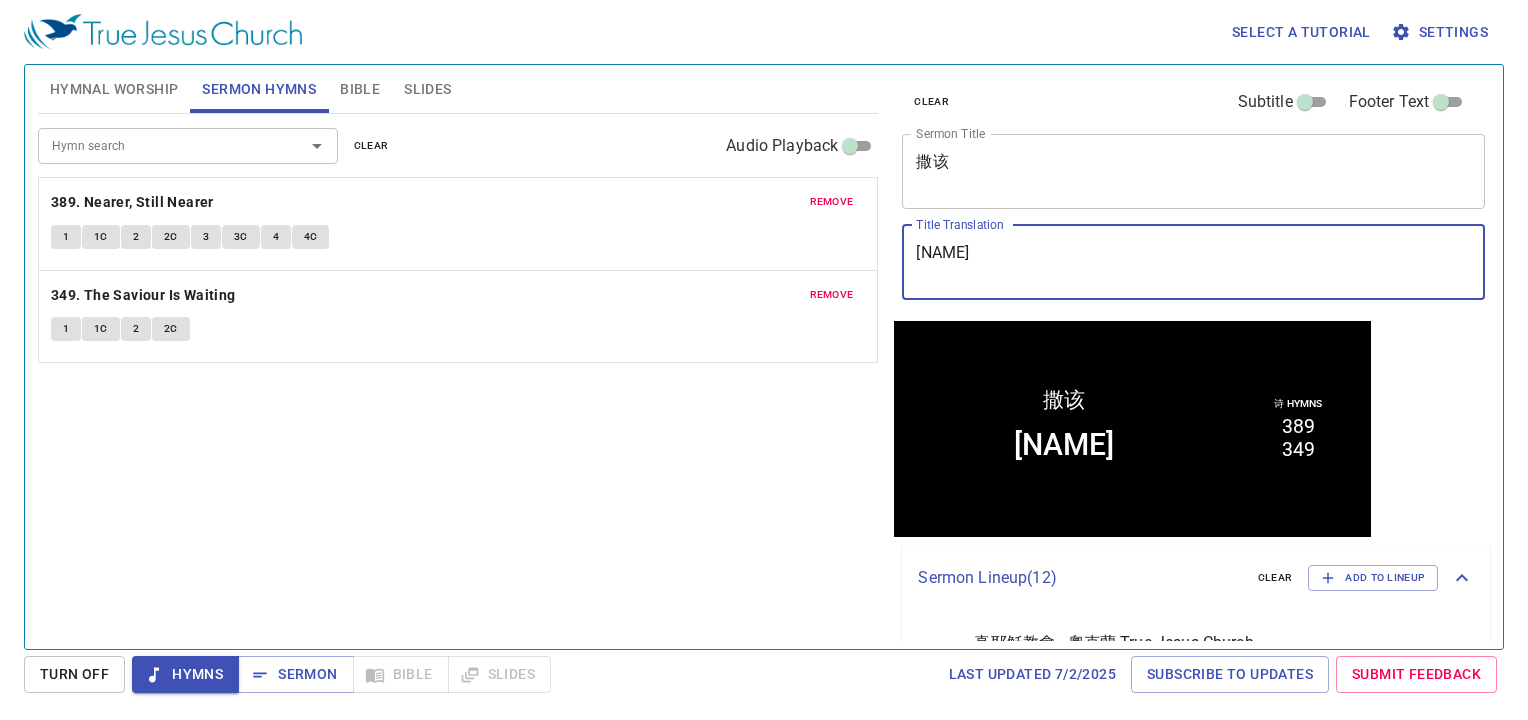 click on "撒该" at bounding box center (1193, 171) 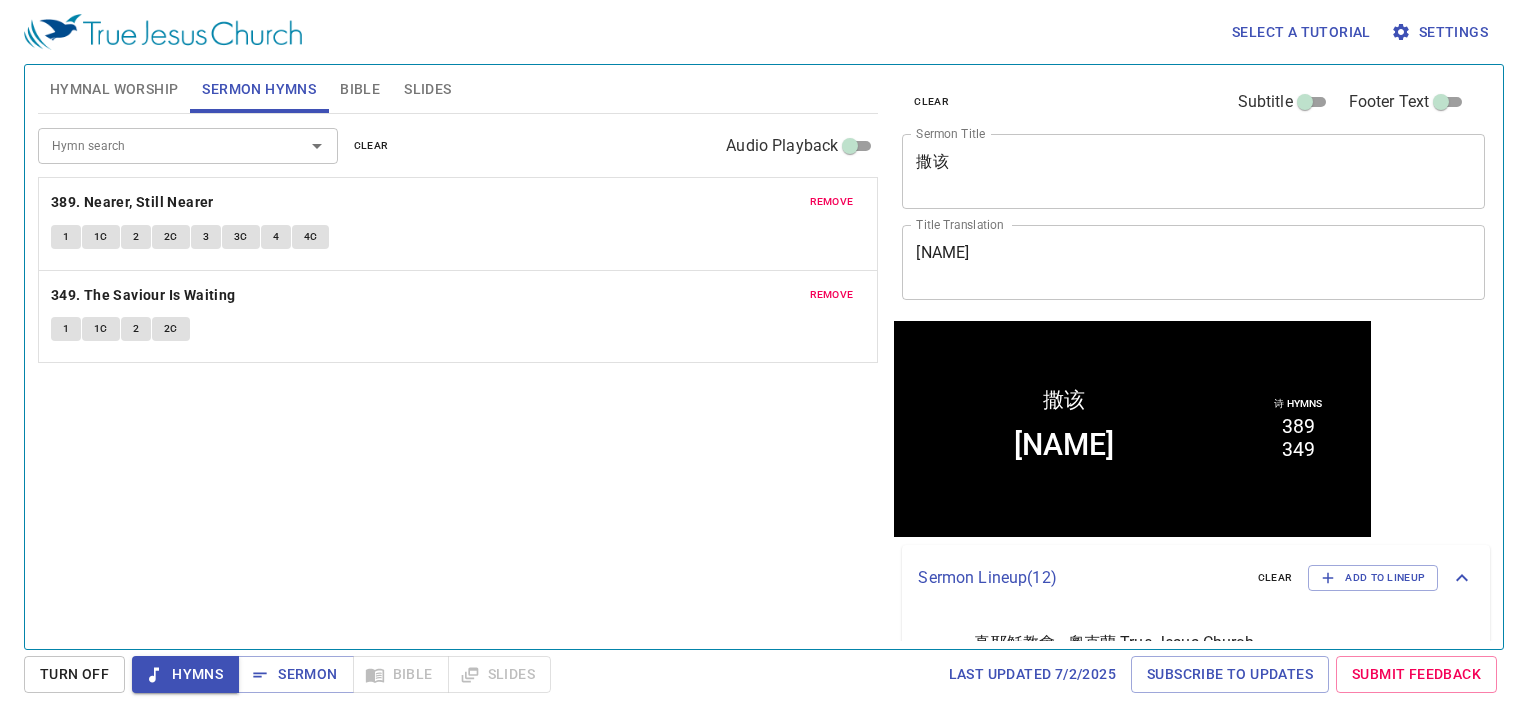 click on "Hymnal Worship" at bounding box center [114, 89] 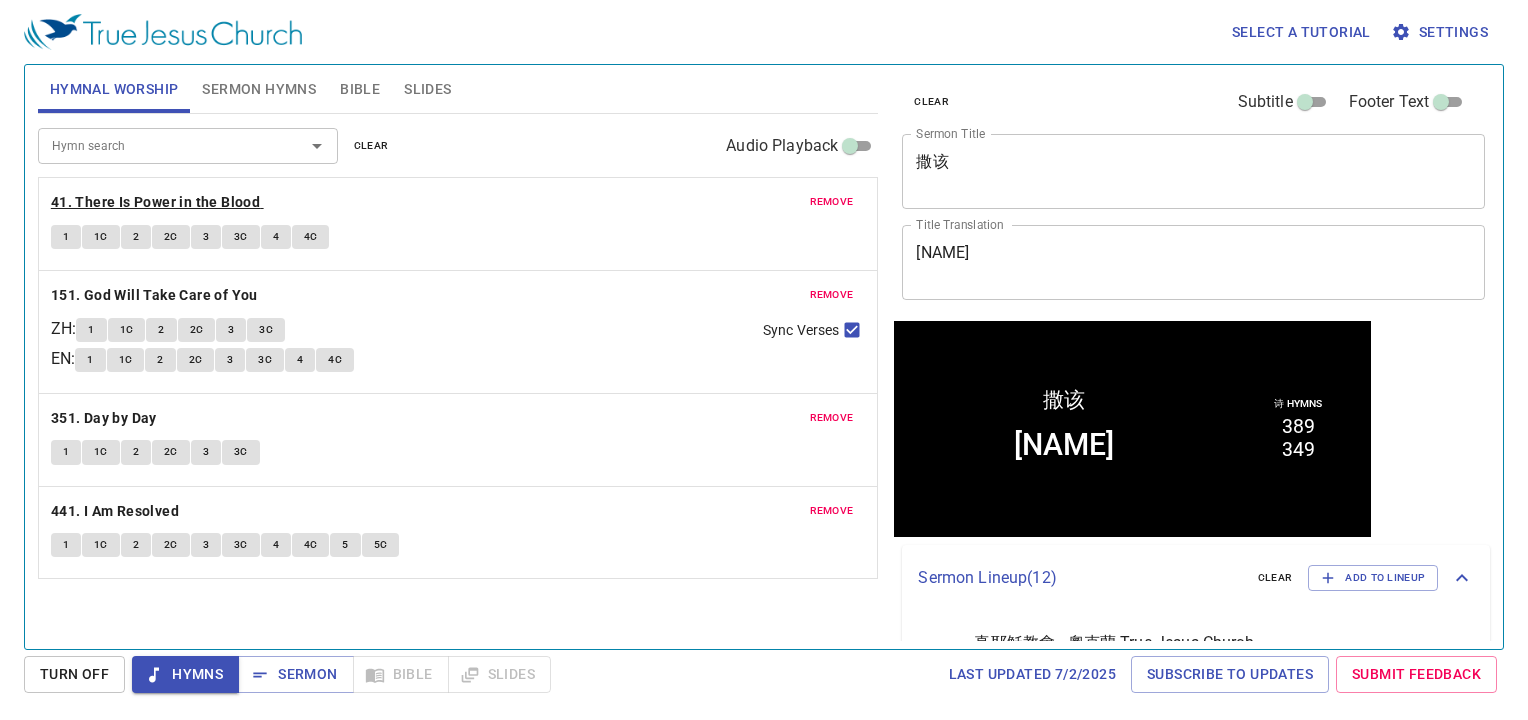 click on "41. There Is Power in the Blood" at bounding box center [155, 202] 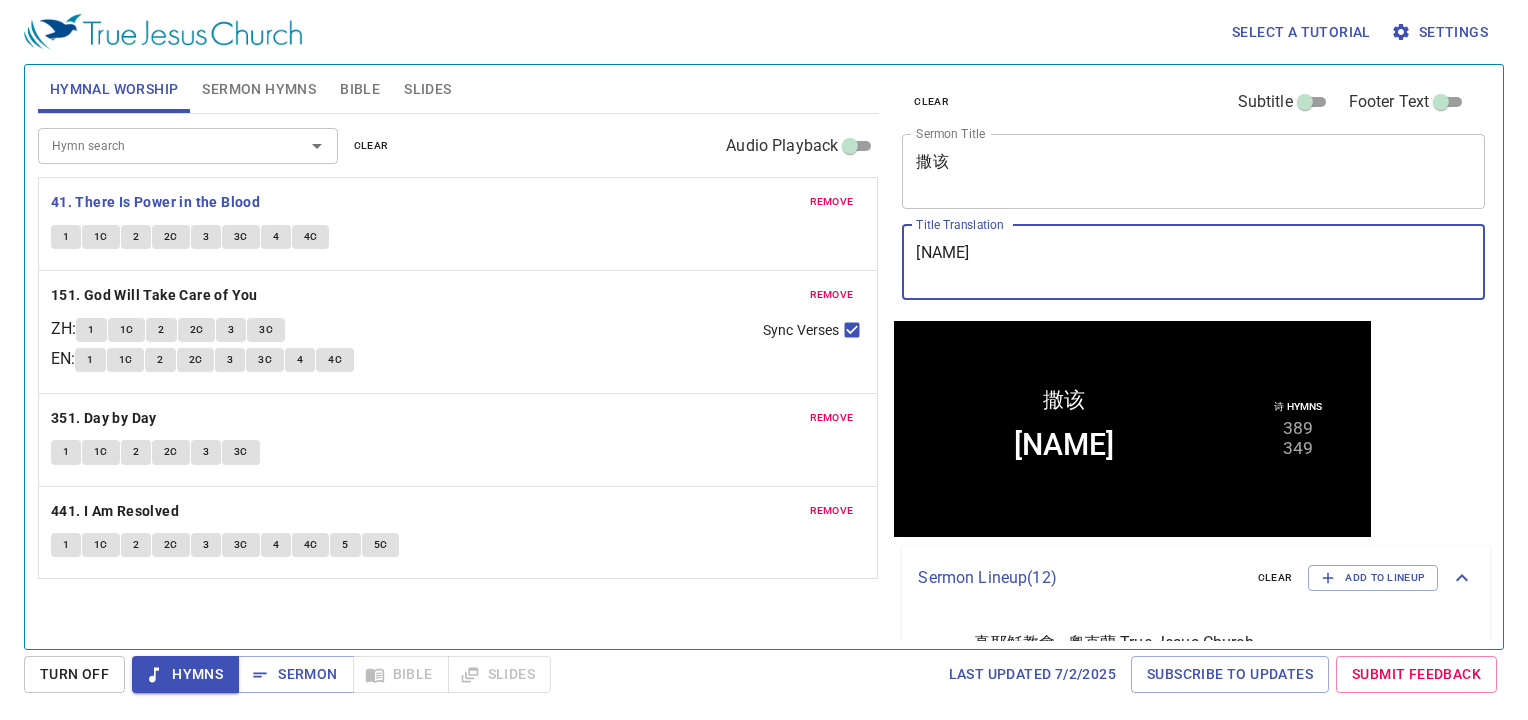 drag, startPoint x: 1002, startPoint y: 252, endPoint x: 804, endPoint y: 240, distance: 198.3633 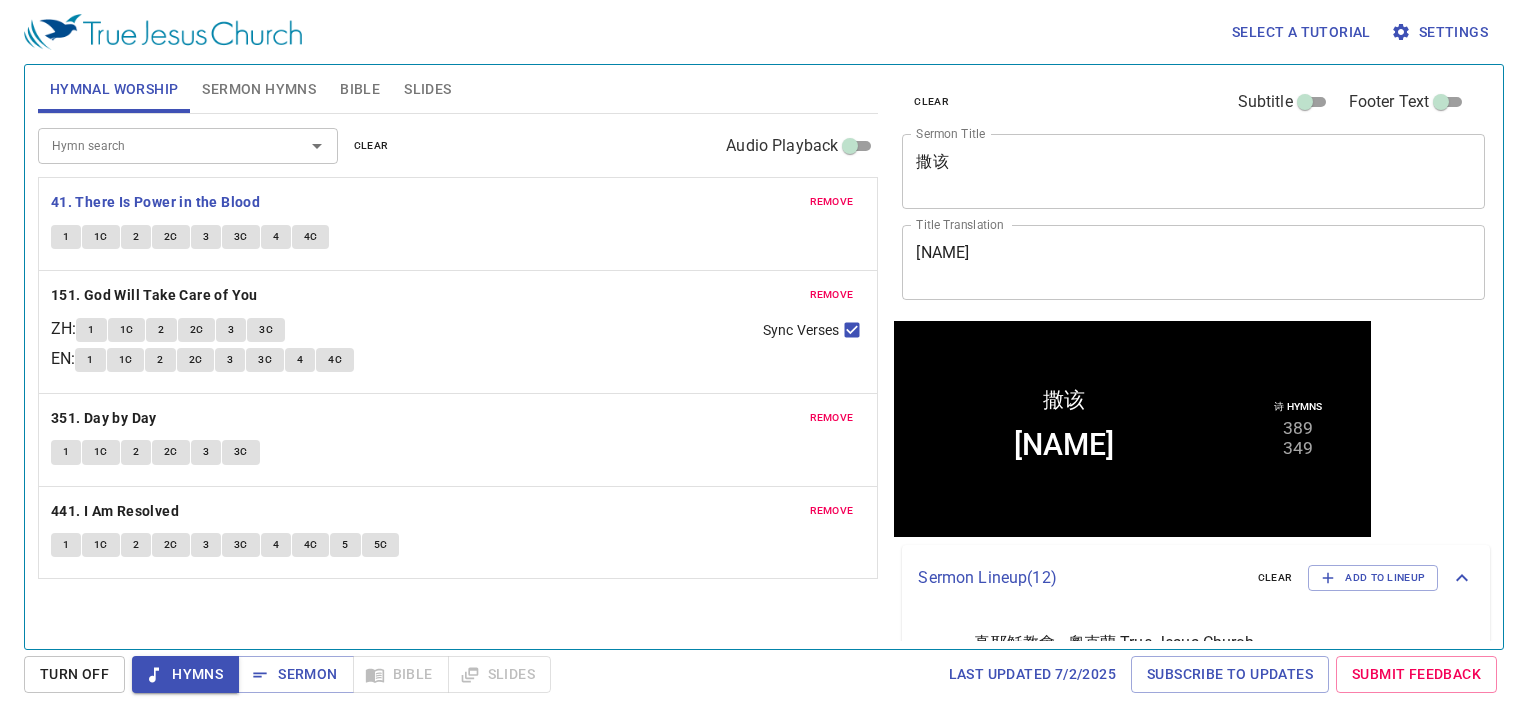 click on "1" at bounding box center [66, 237] 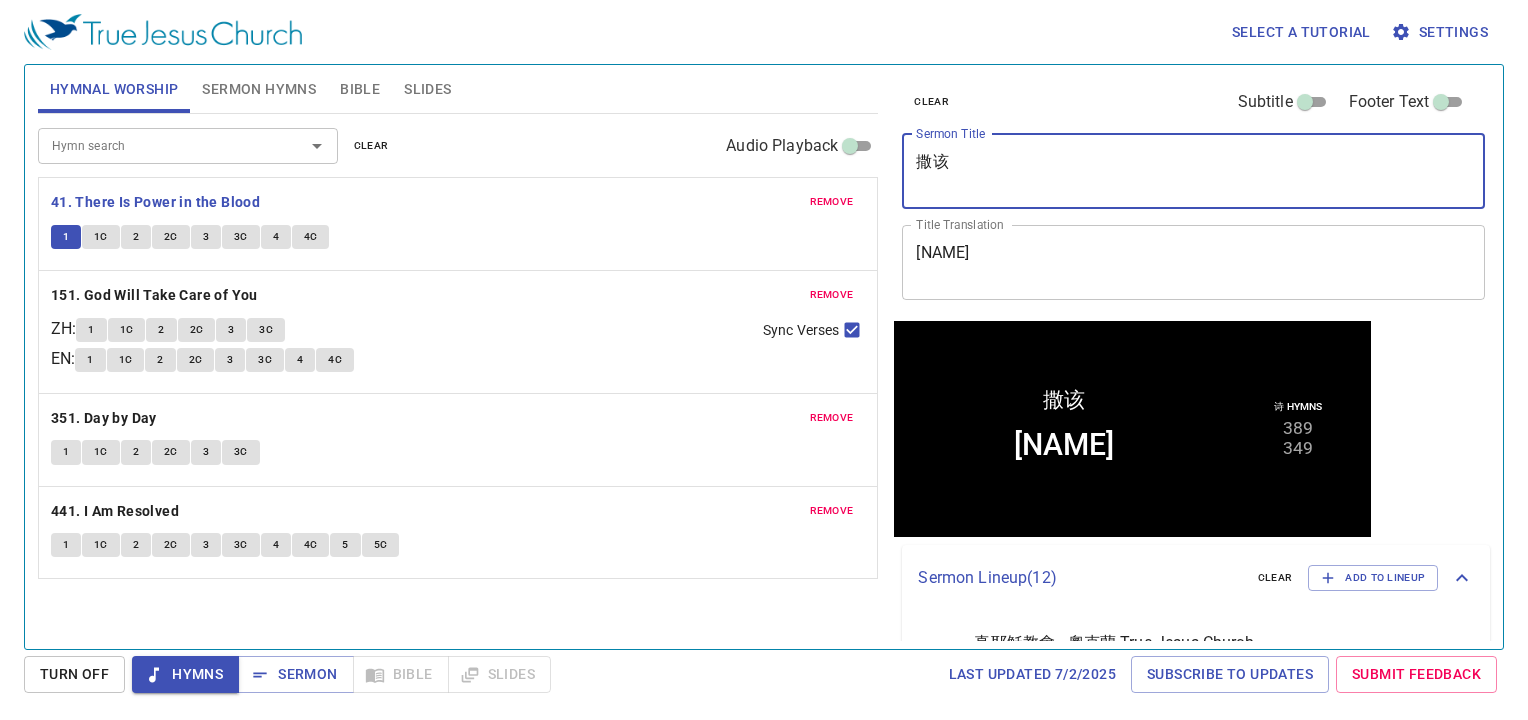 drag, startPoint x: 960, startPoint y: 168, endPoint x: 862, endPoint y: 164, distance: 98.0816 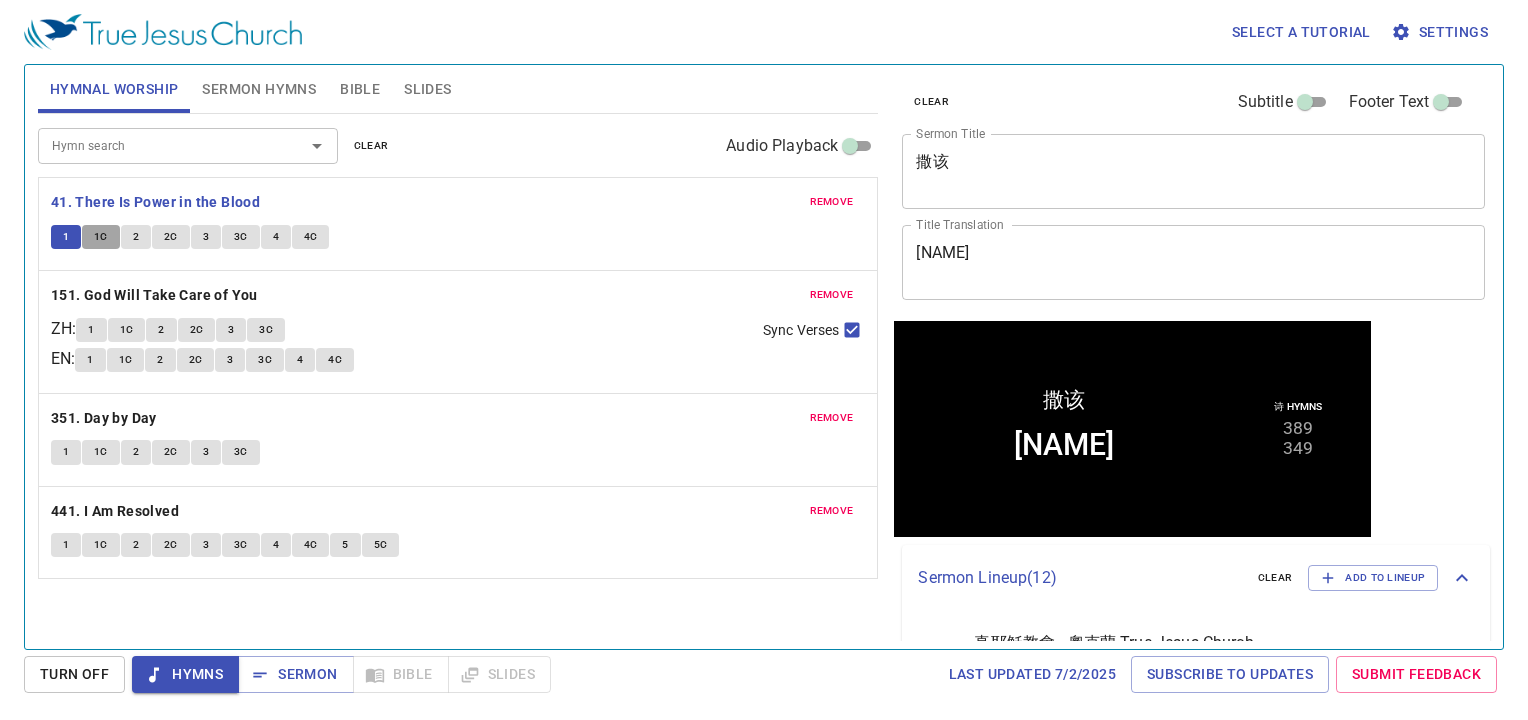 click on "1C" at bounding box center [101, 237] 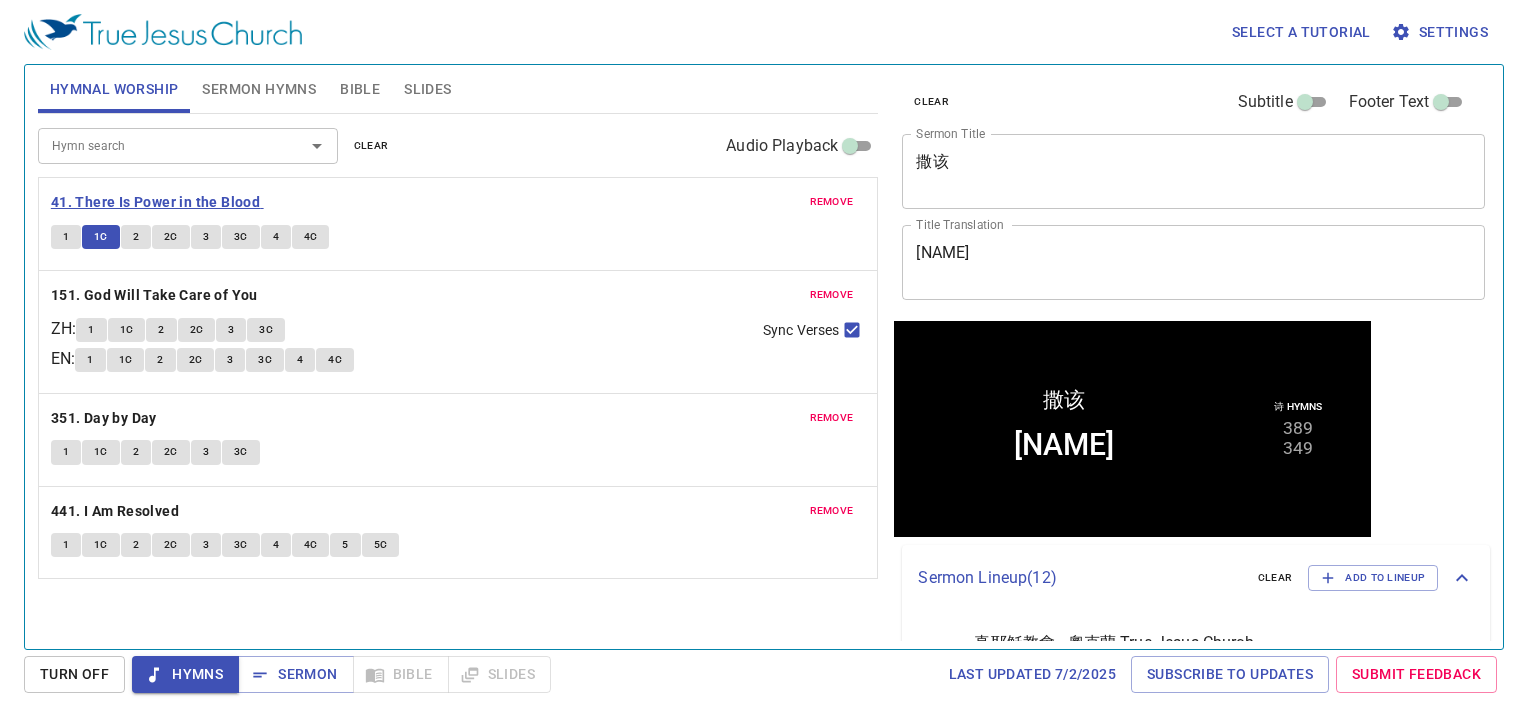 type 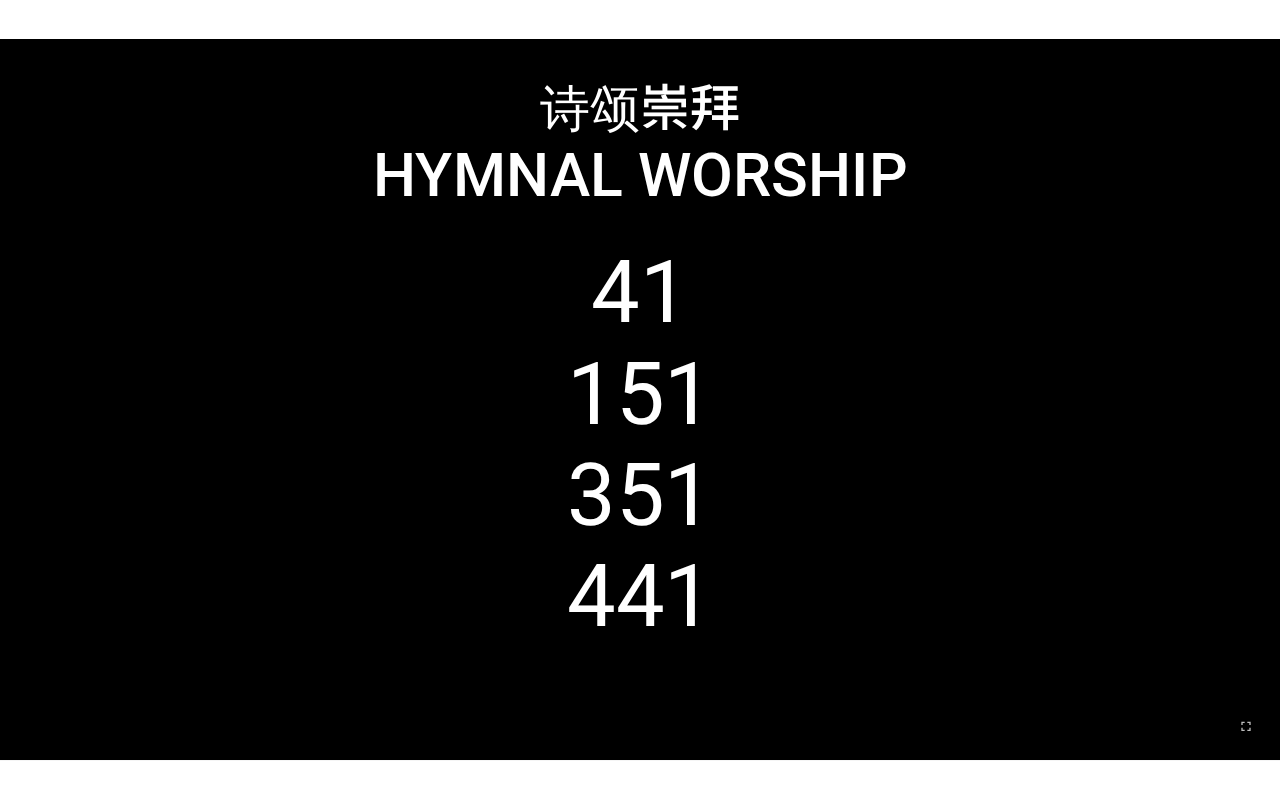 scroll, scrollTop: 0, scrollLeft: 0, axis: both 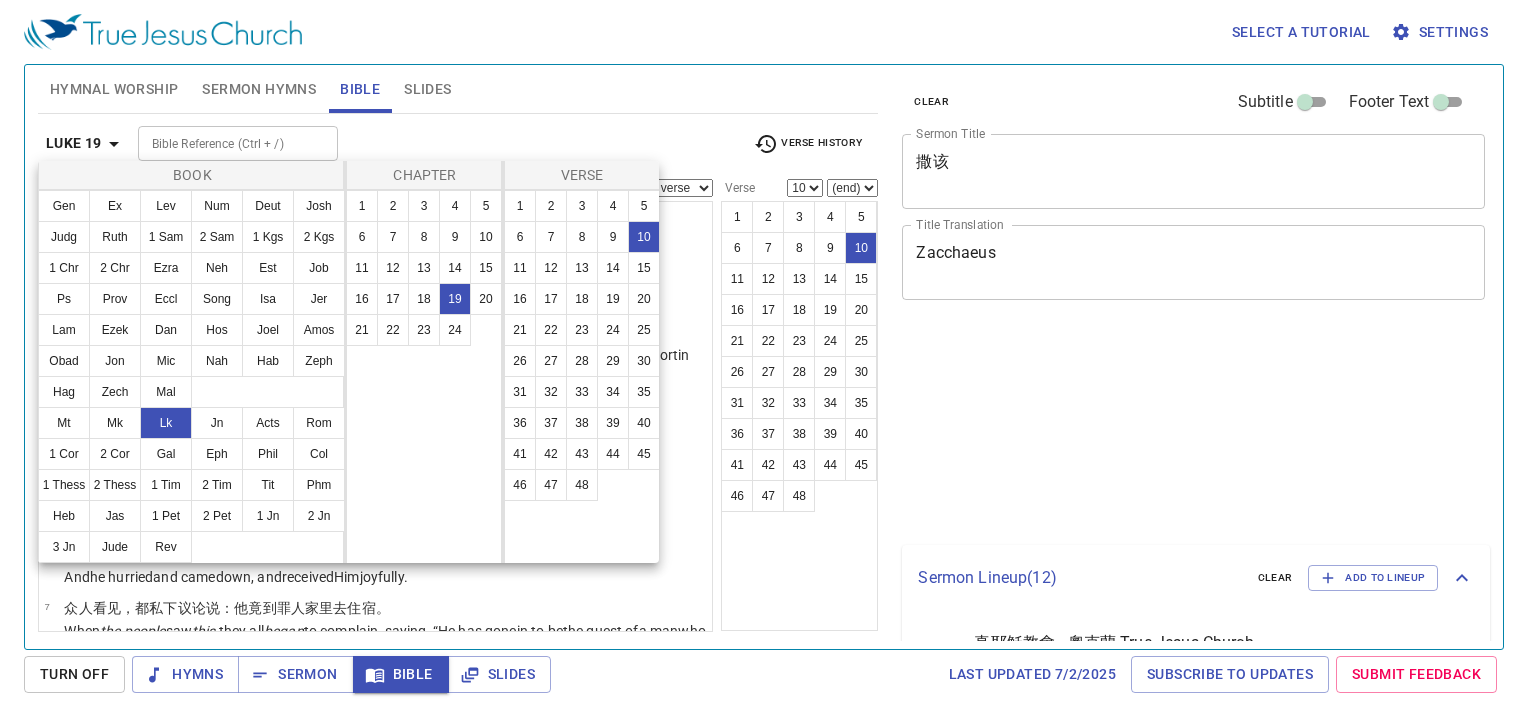 select on "10" 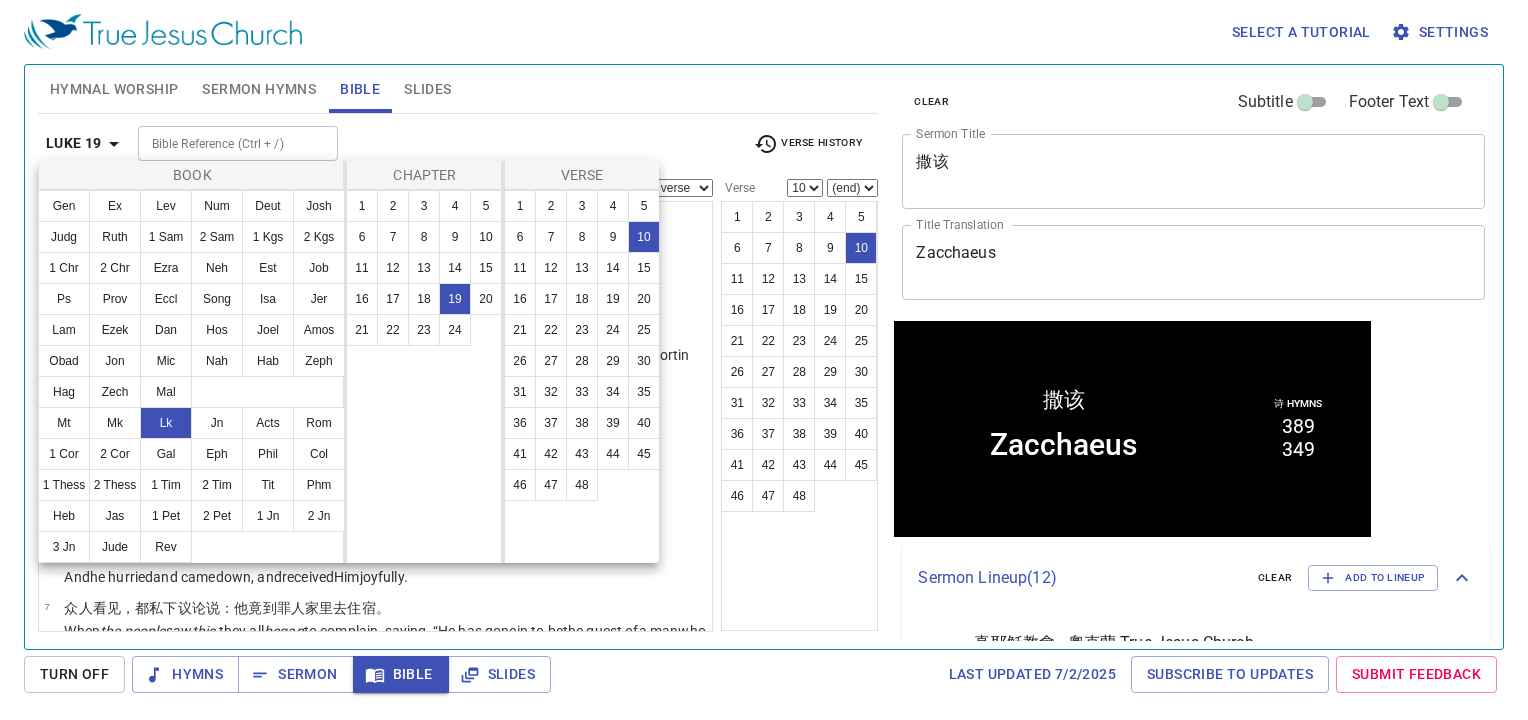 scroll, scrollTop: 500, scrollLeft: 0, axis: vertical 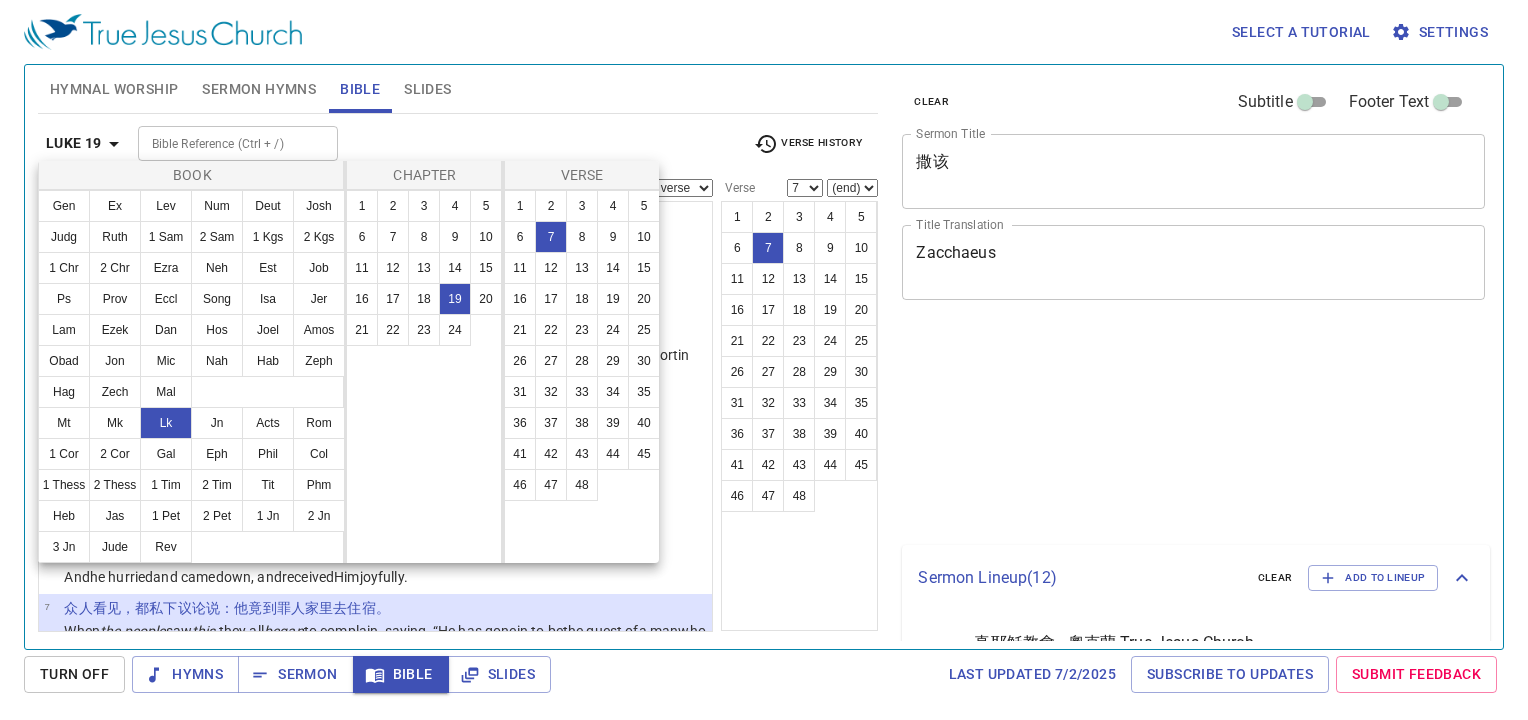 select on "7" 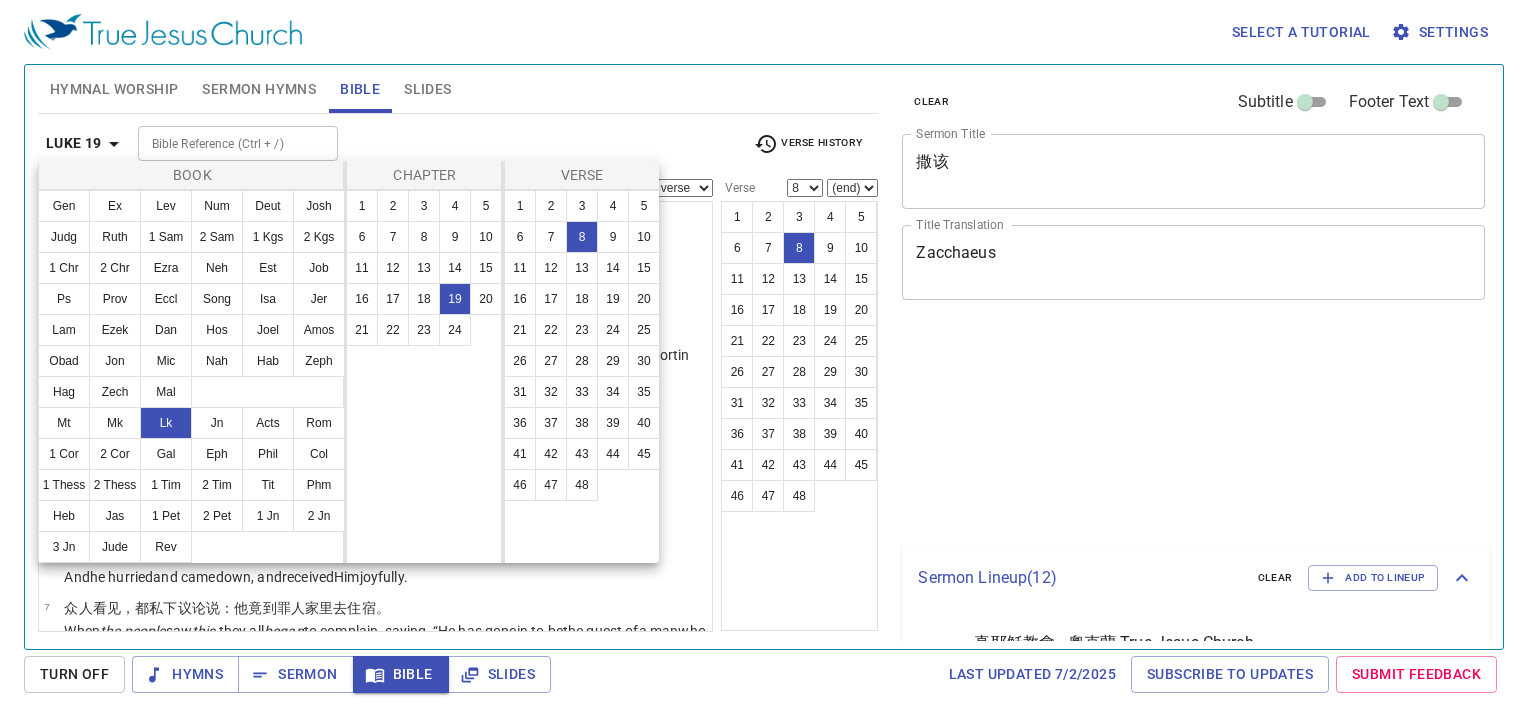 select on "8" 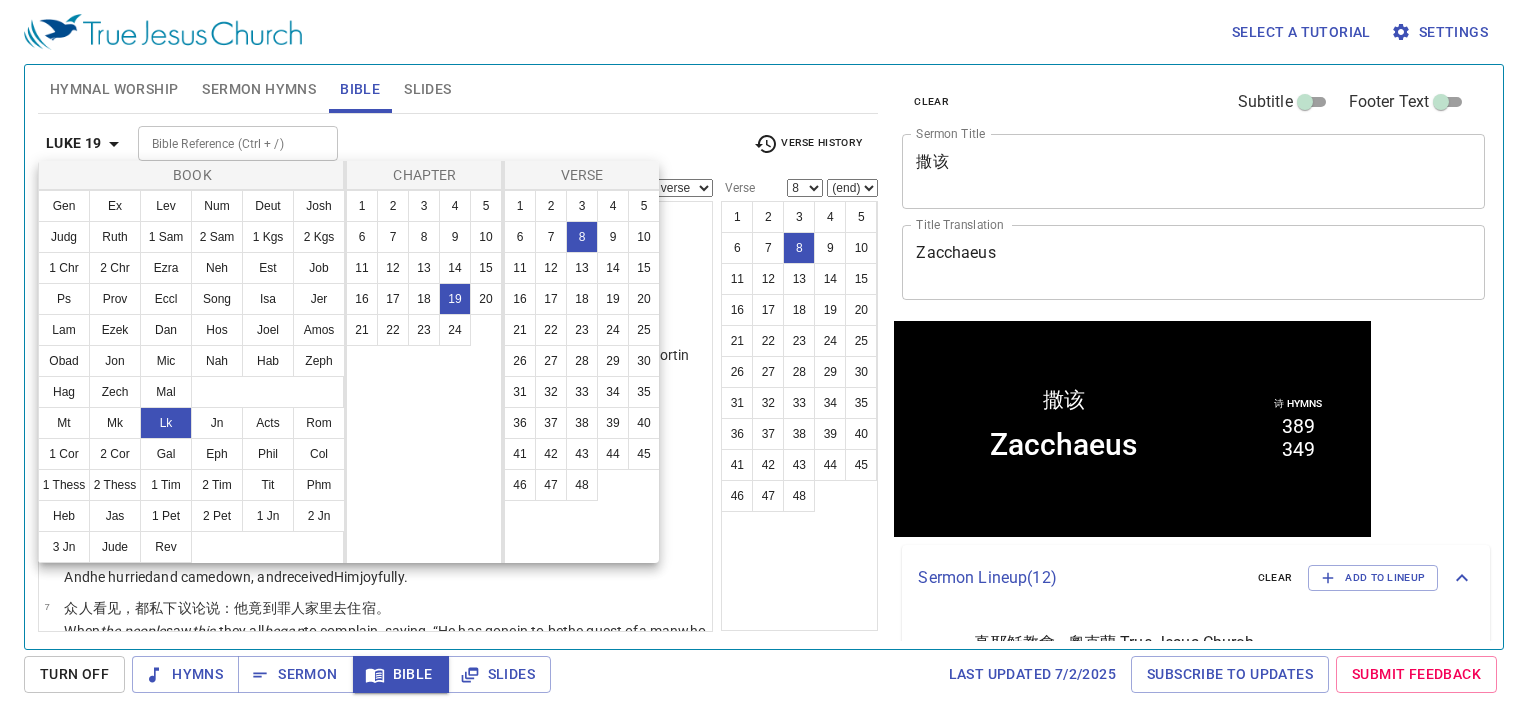 scroll, scrollTop: 288, scrollLeft: 0, axis: vertical 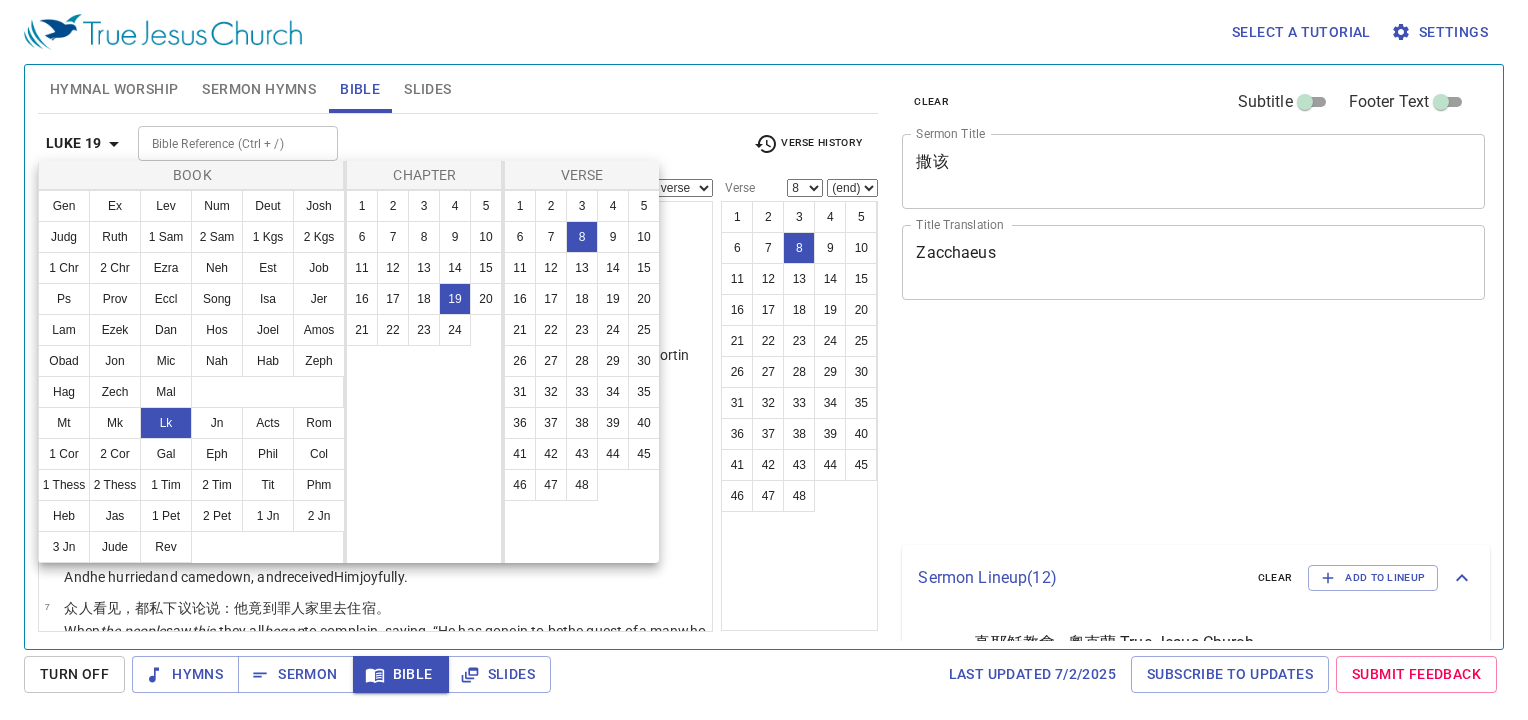 select on "8" 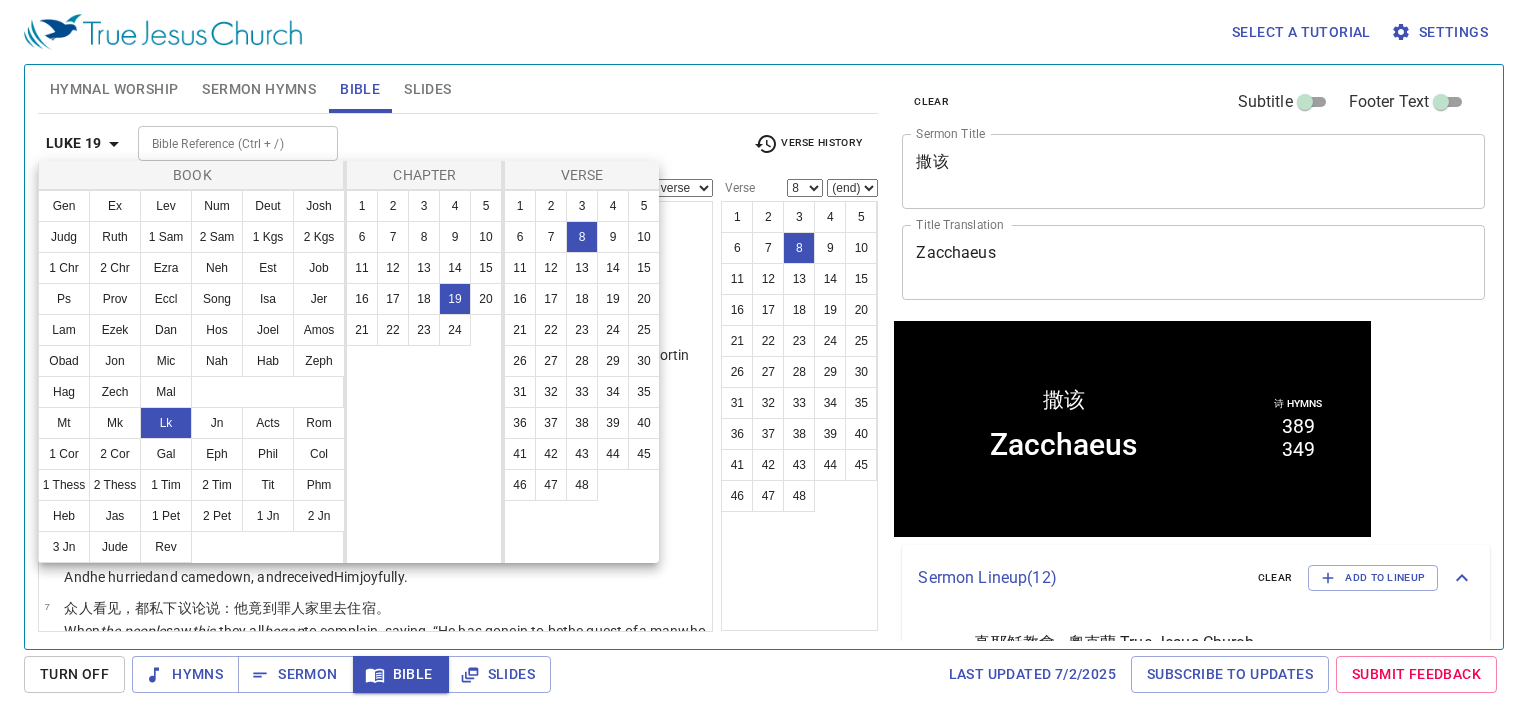scroll, scrollTop: 288, scrollLeft: 0, axis: vertical 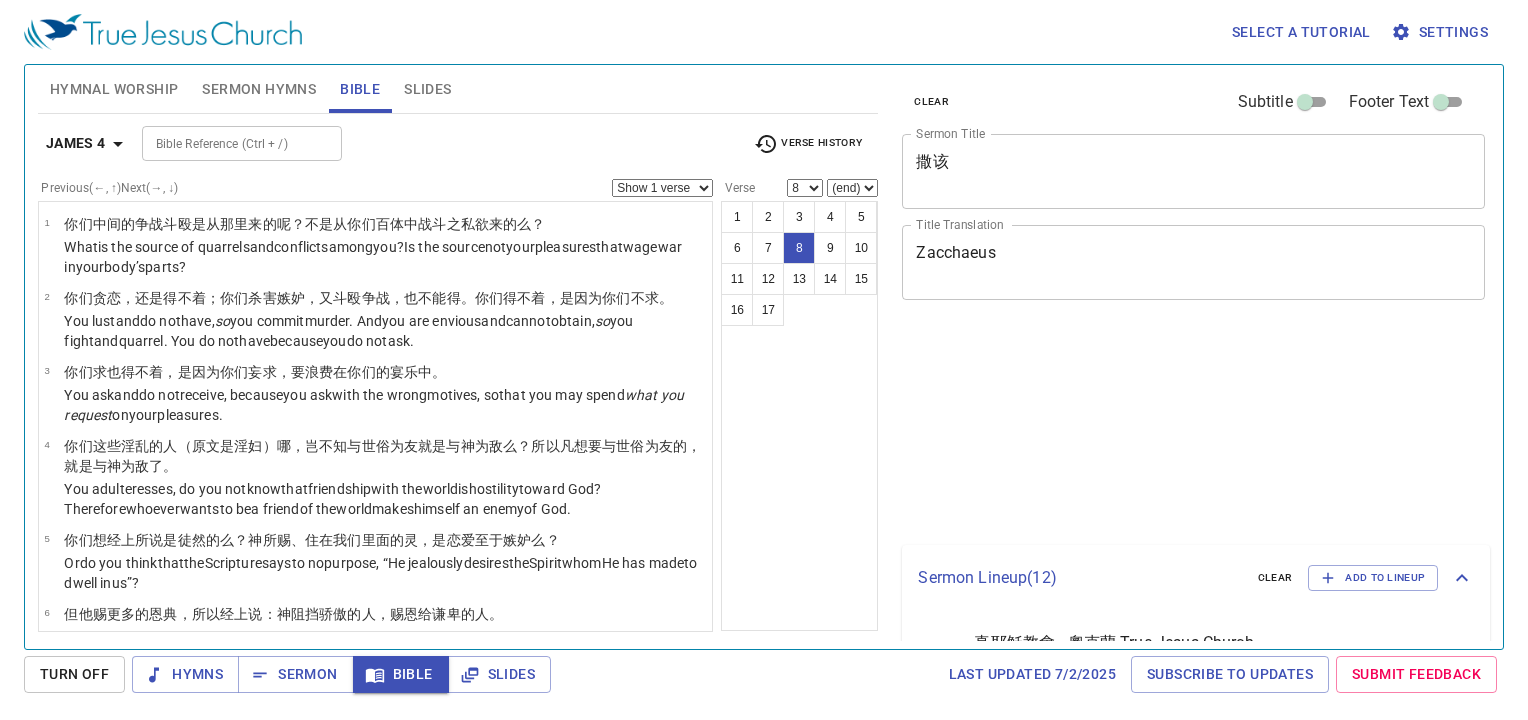 select on "8" 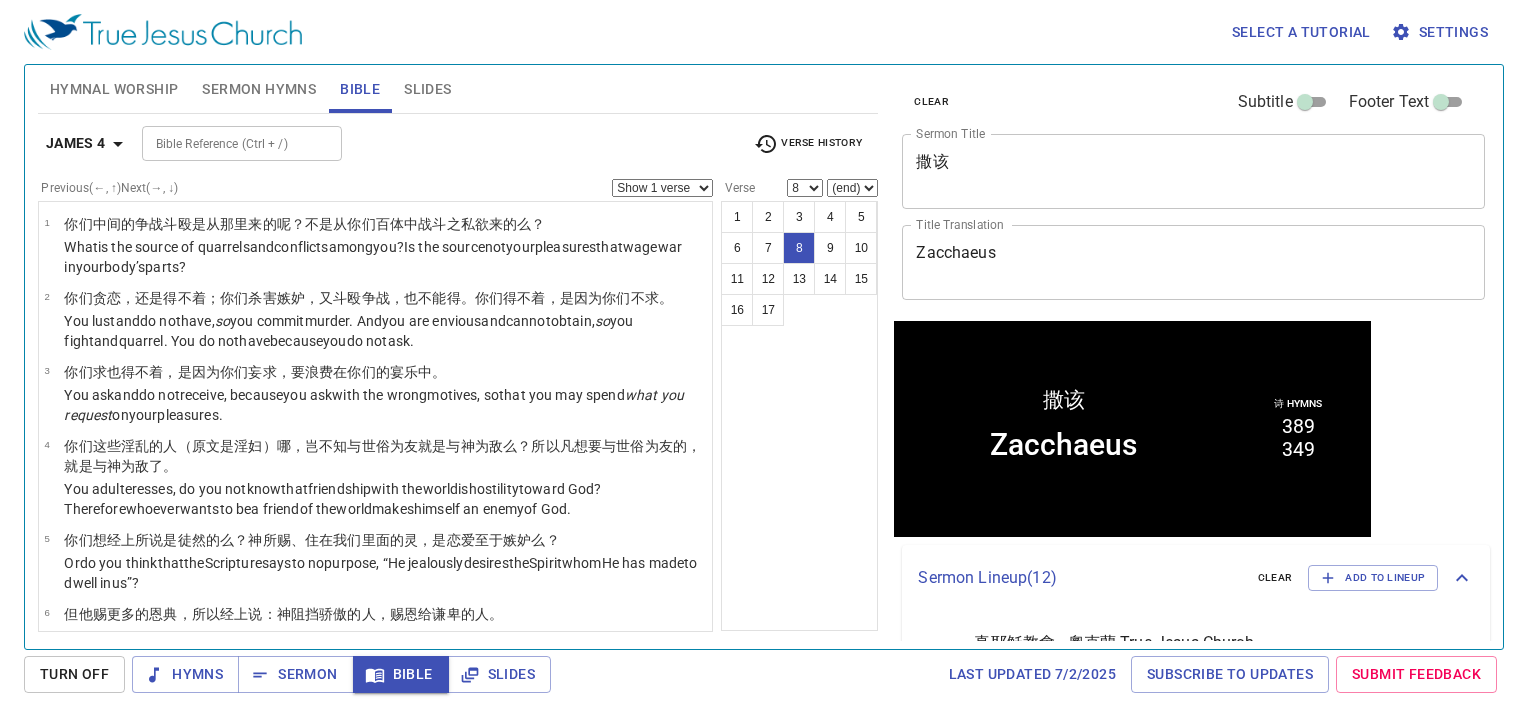 scroll, scrollTop: 348, scrollLeft: 0, axis: vertical 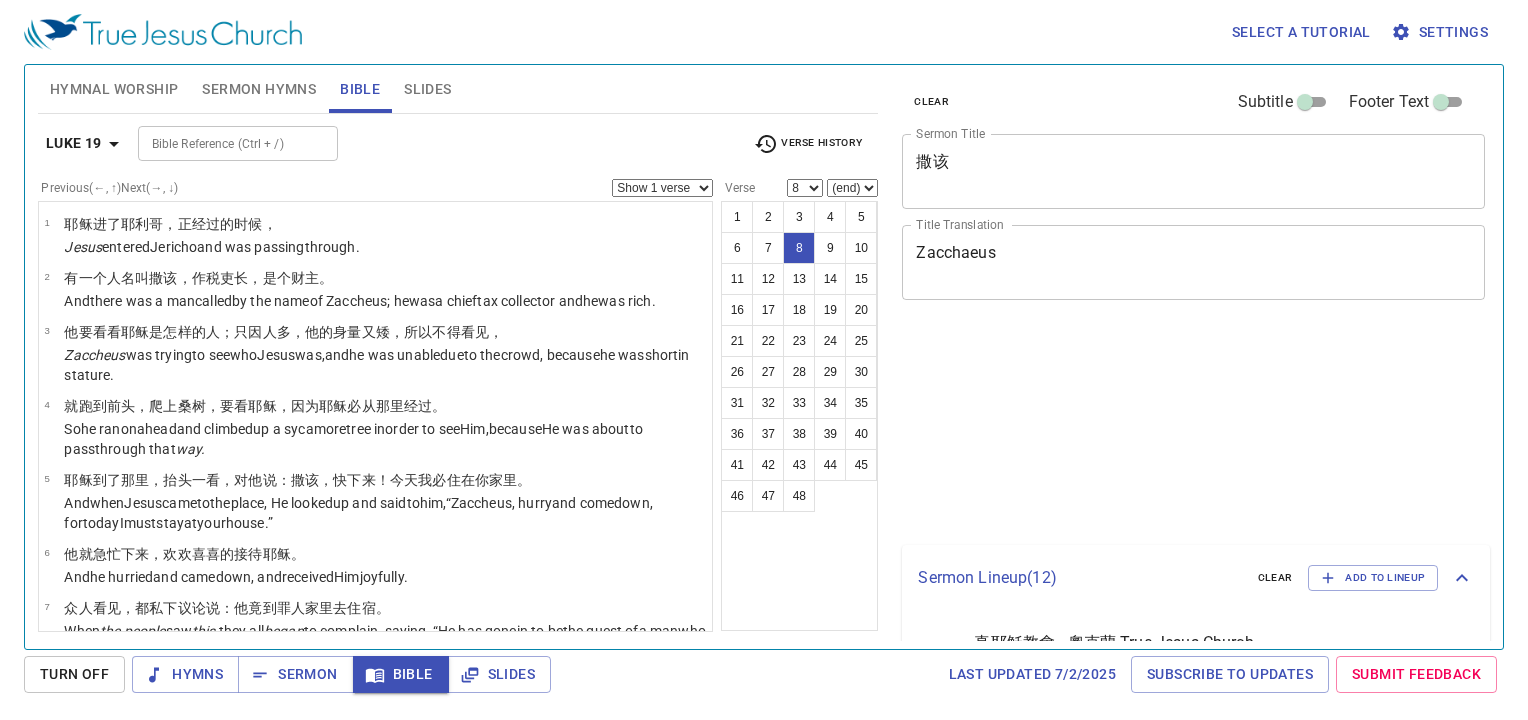 select on "8" 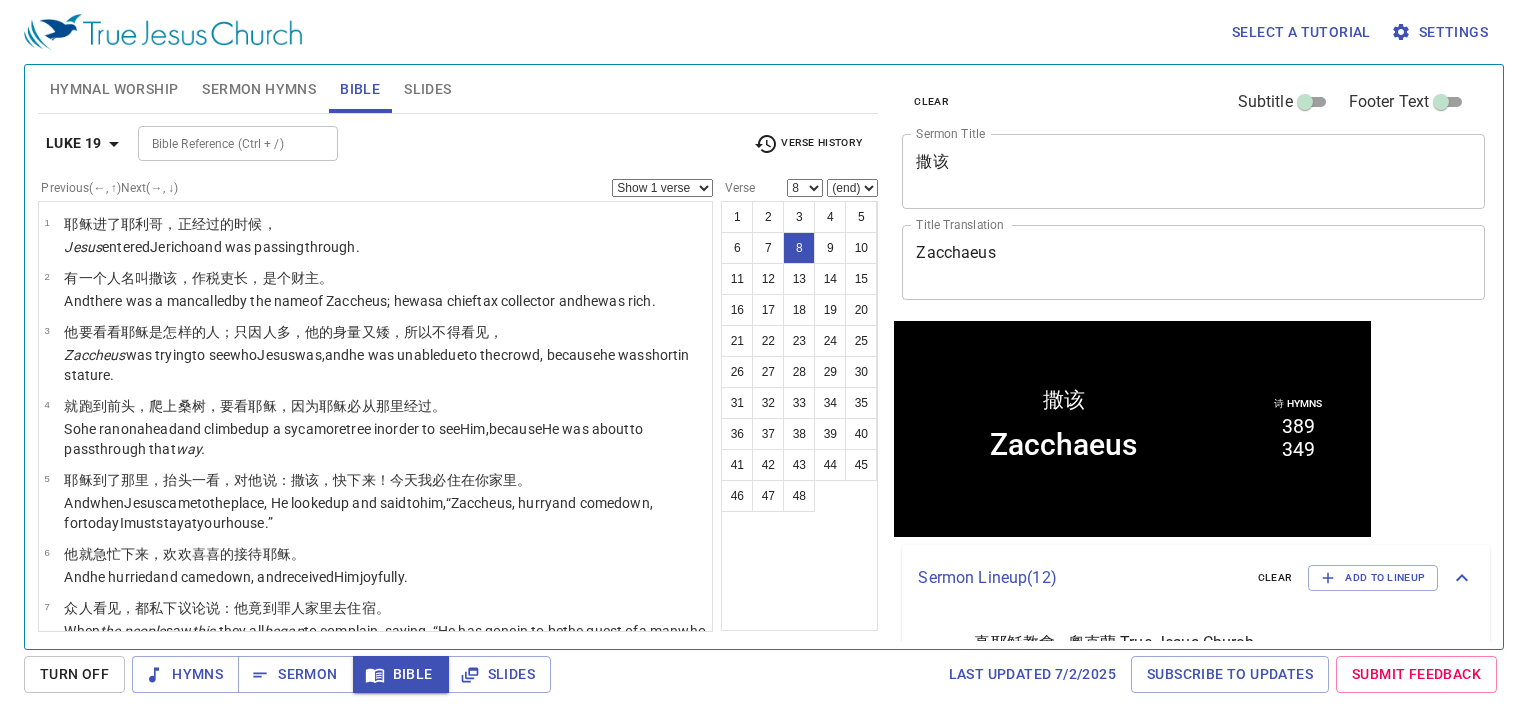 scroll, scrollTop: 0, scrollLeft: 0, axis: both 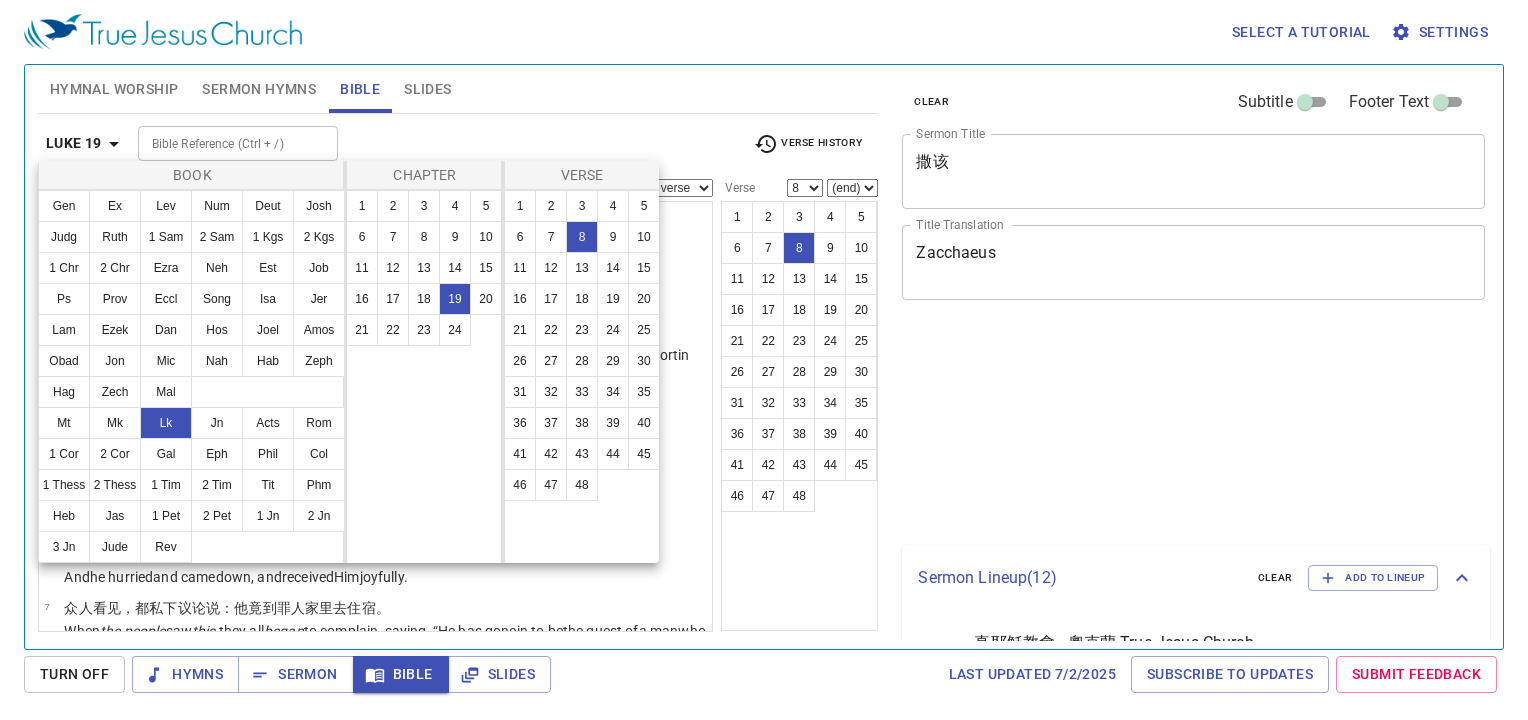 select on "8" 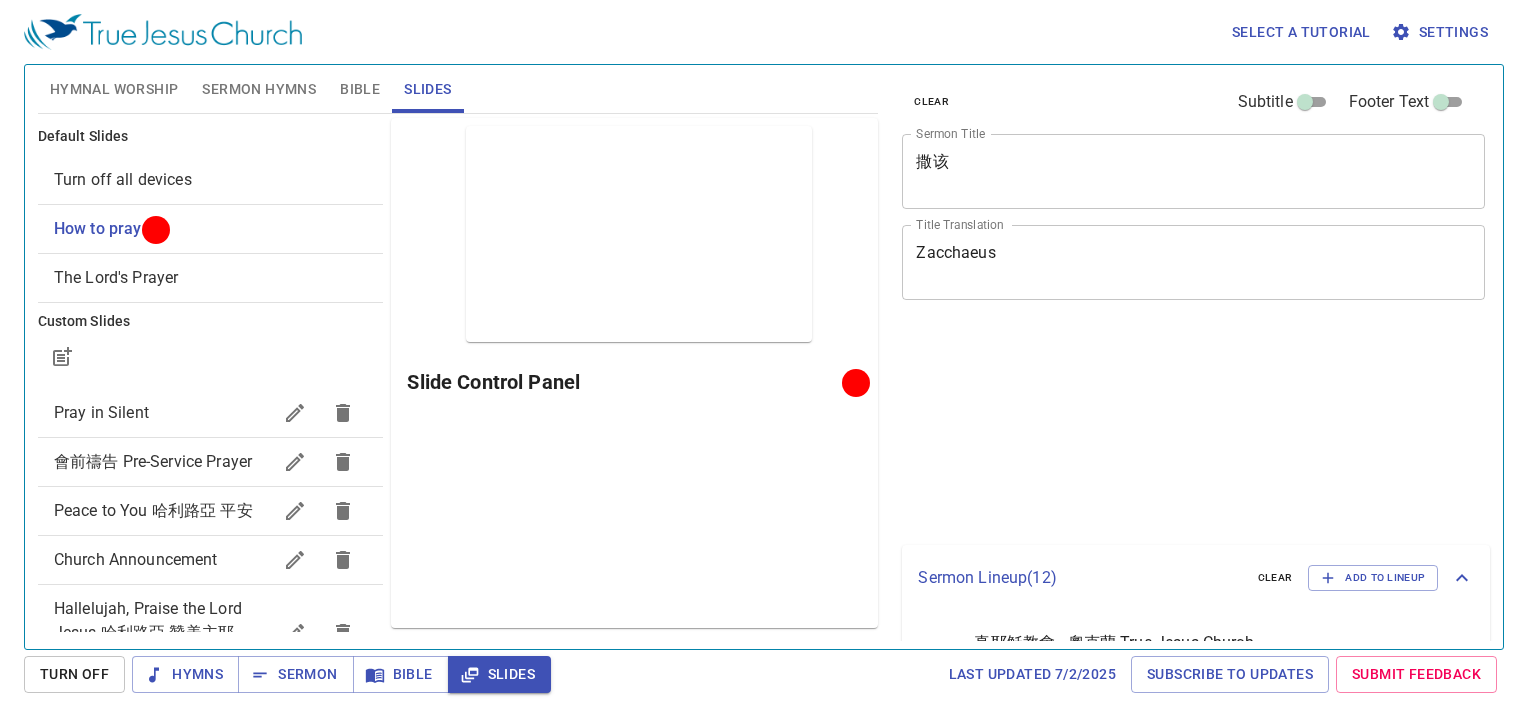 scroll, scrollTop: 0, scrollLeft: 0, axis: both 